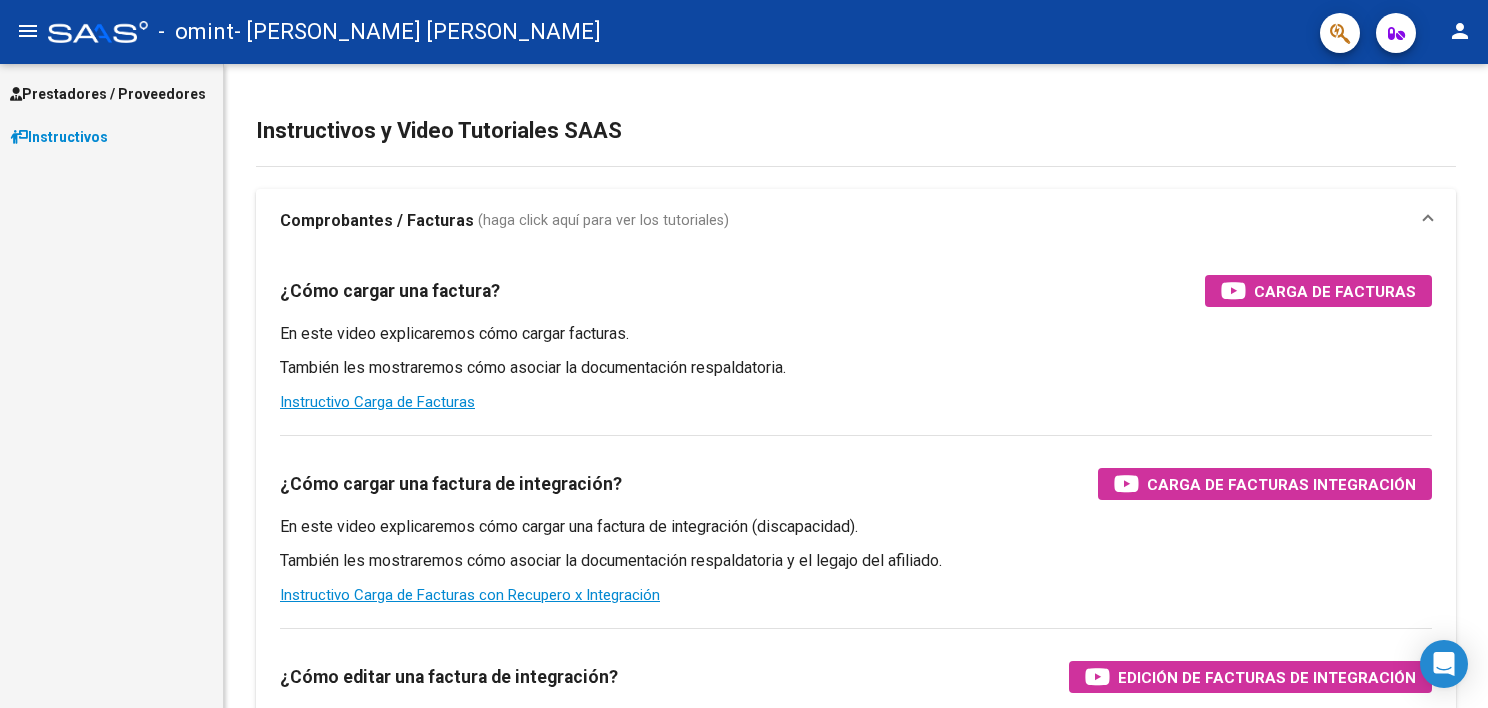 scroll, scrollTop: 0, scrollLeft: 0, axis: both 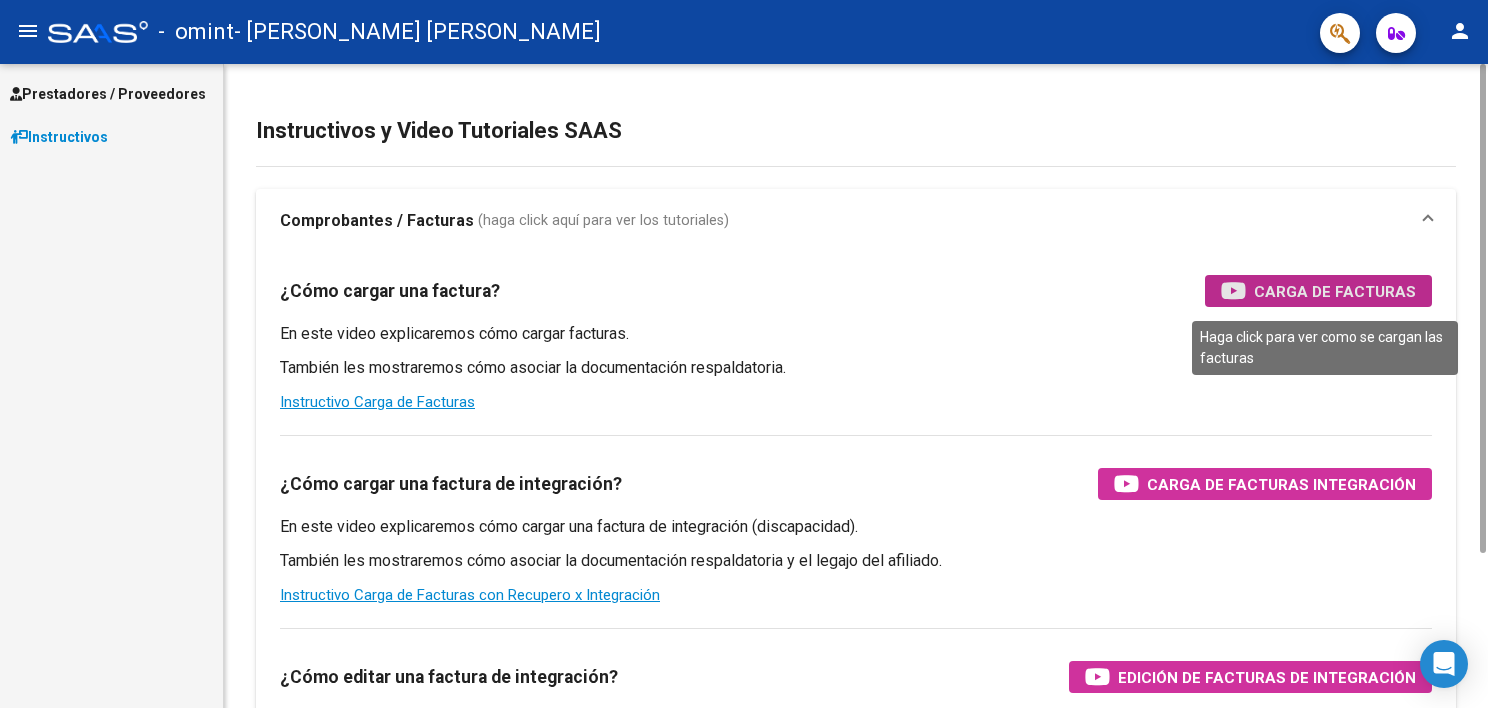 click on "Carga de Facturas" at bounding box center (1335, 291) 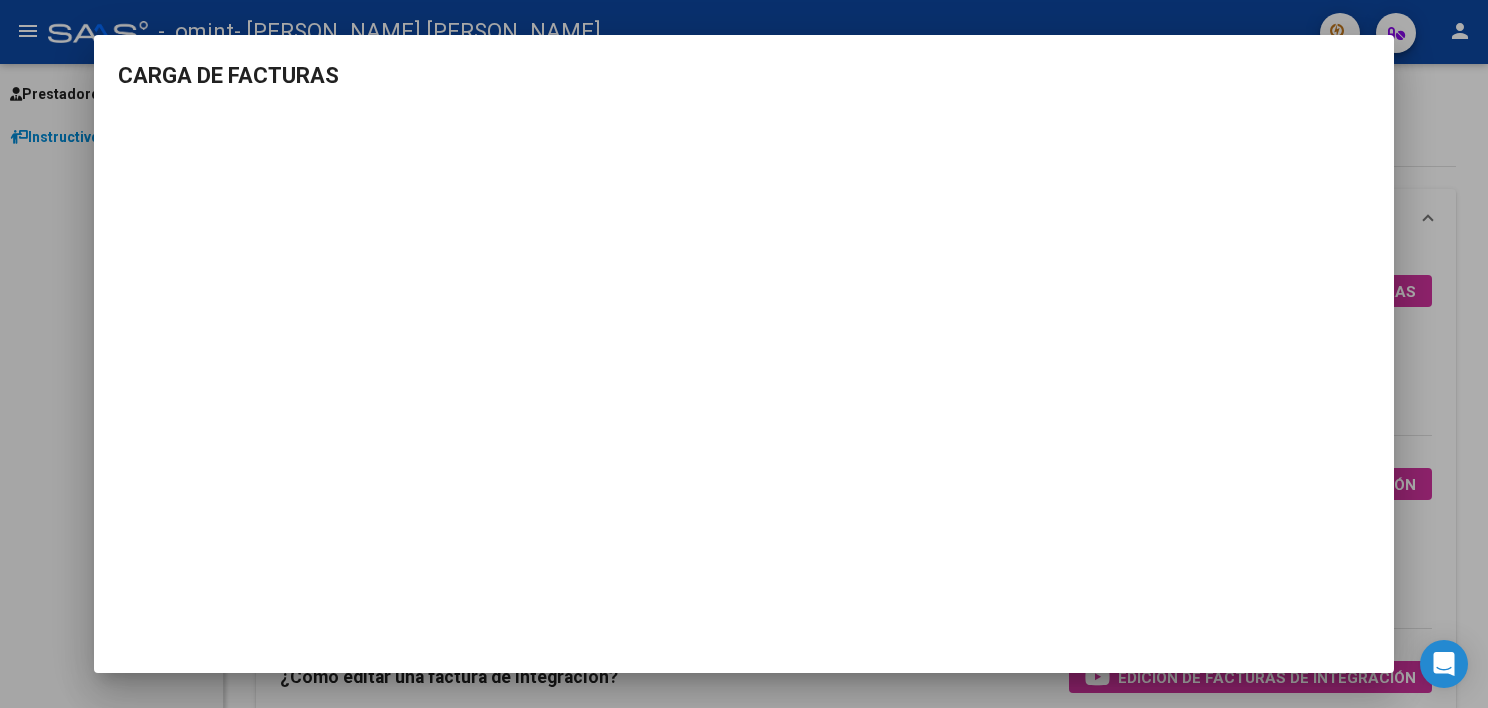 click at bounding box center [744, 354] 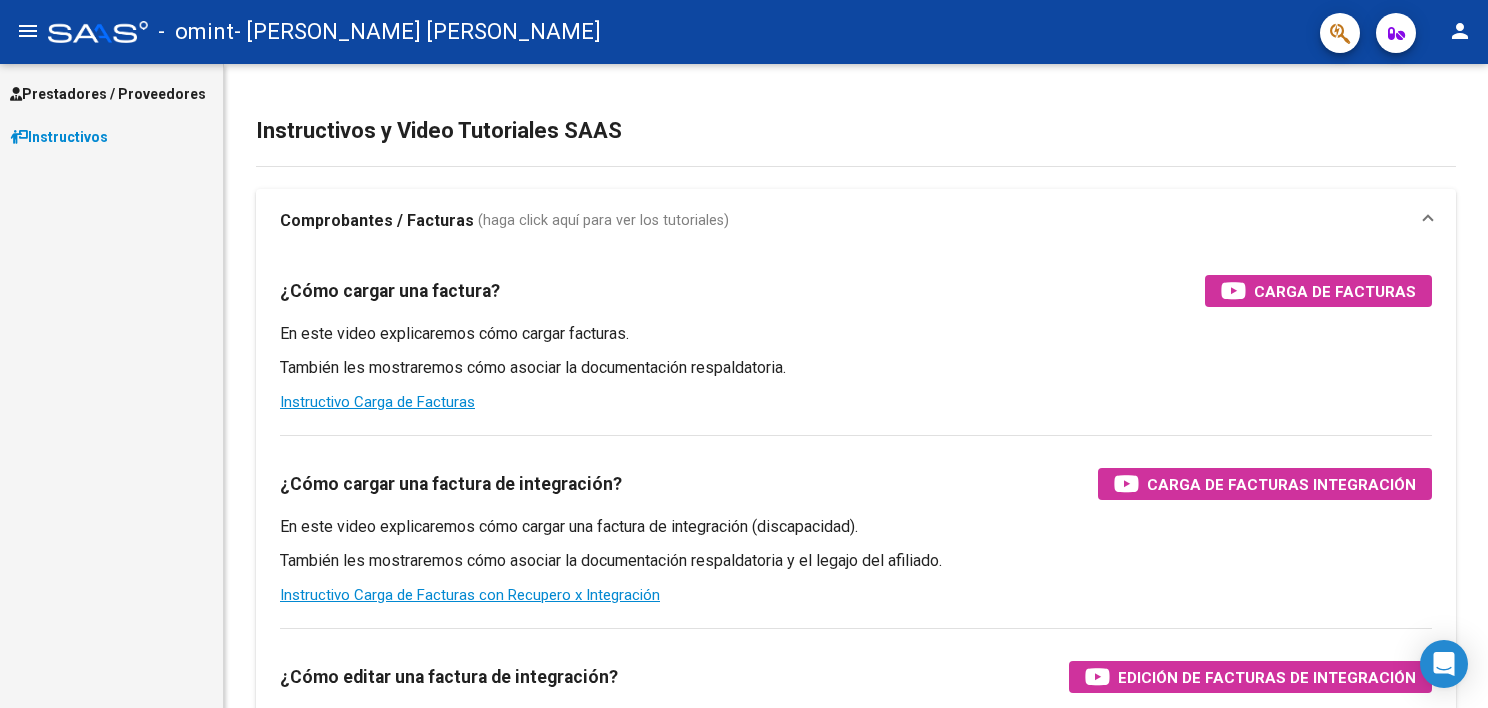 type 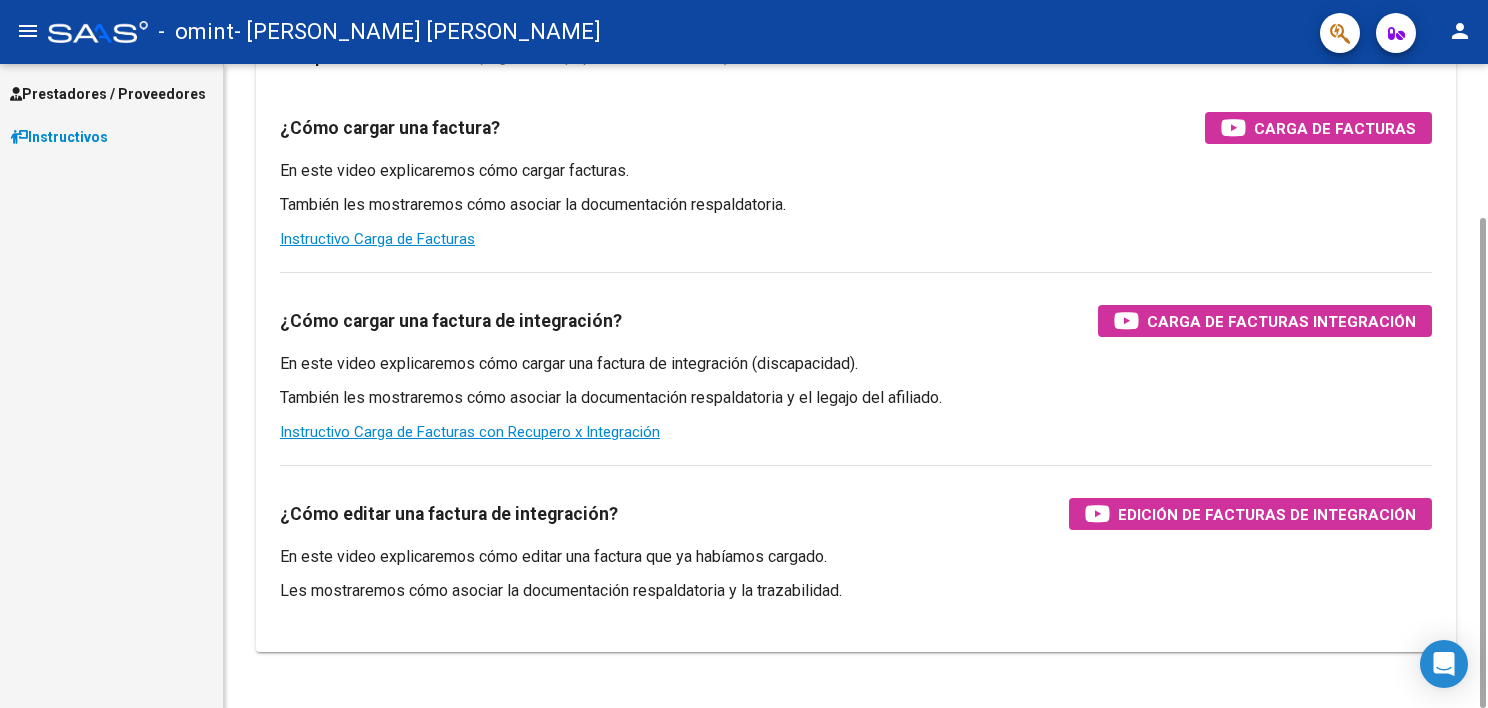scroll, scrollTop: 202, scrollLeft: 0, axis: vertical 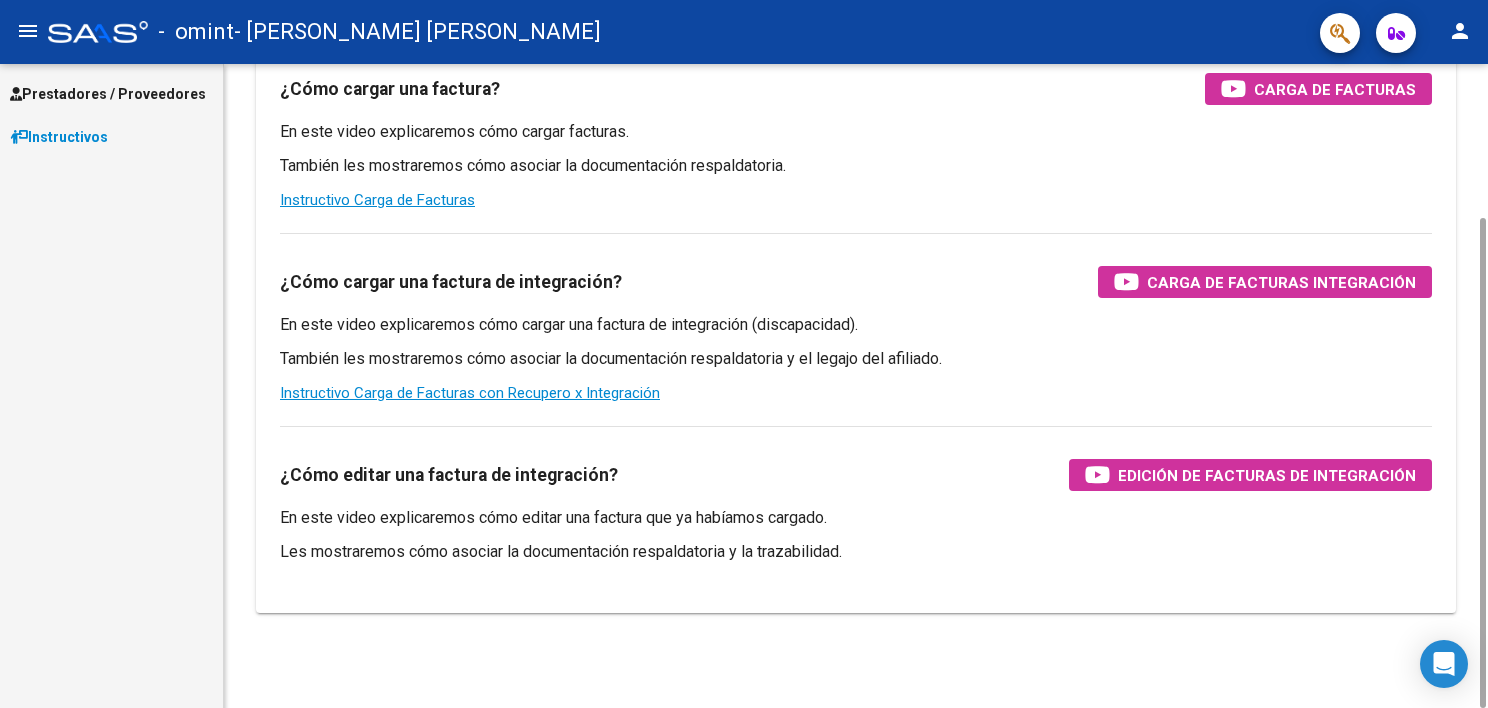 drag, startPoint x: 1479, startPoint y: 478, endPoint x: 1528, endPoint y: 728, distance: 254.75674 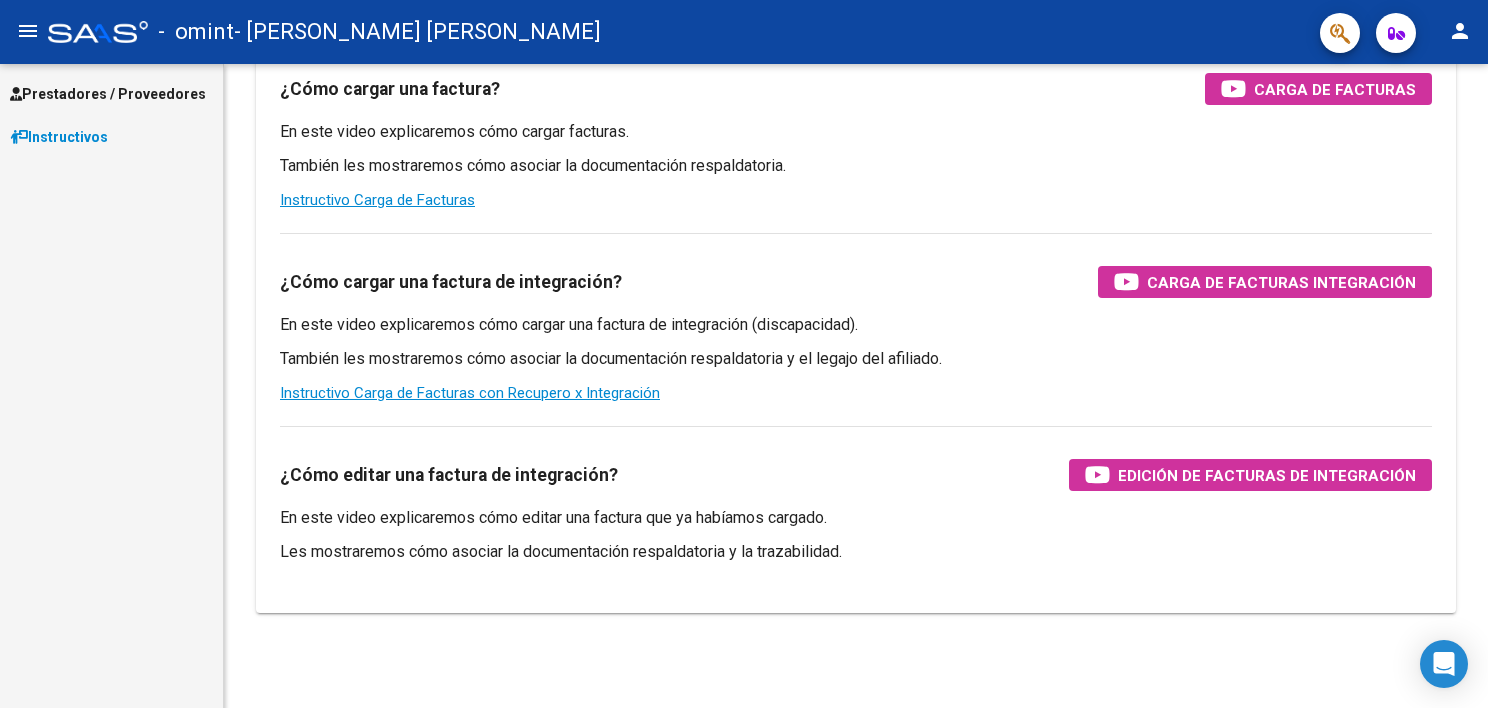 click on "Instructivos" at bounding box center [59, 137] 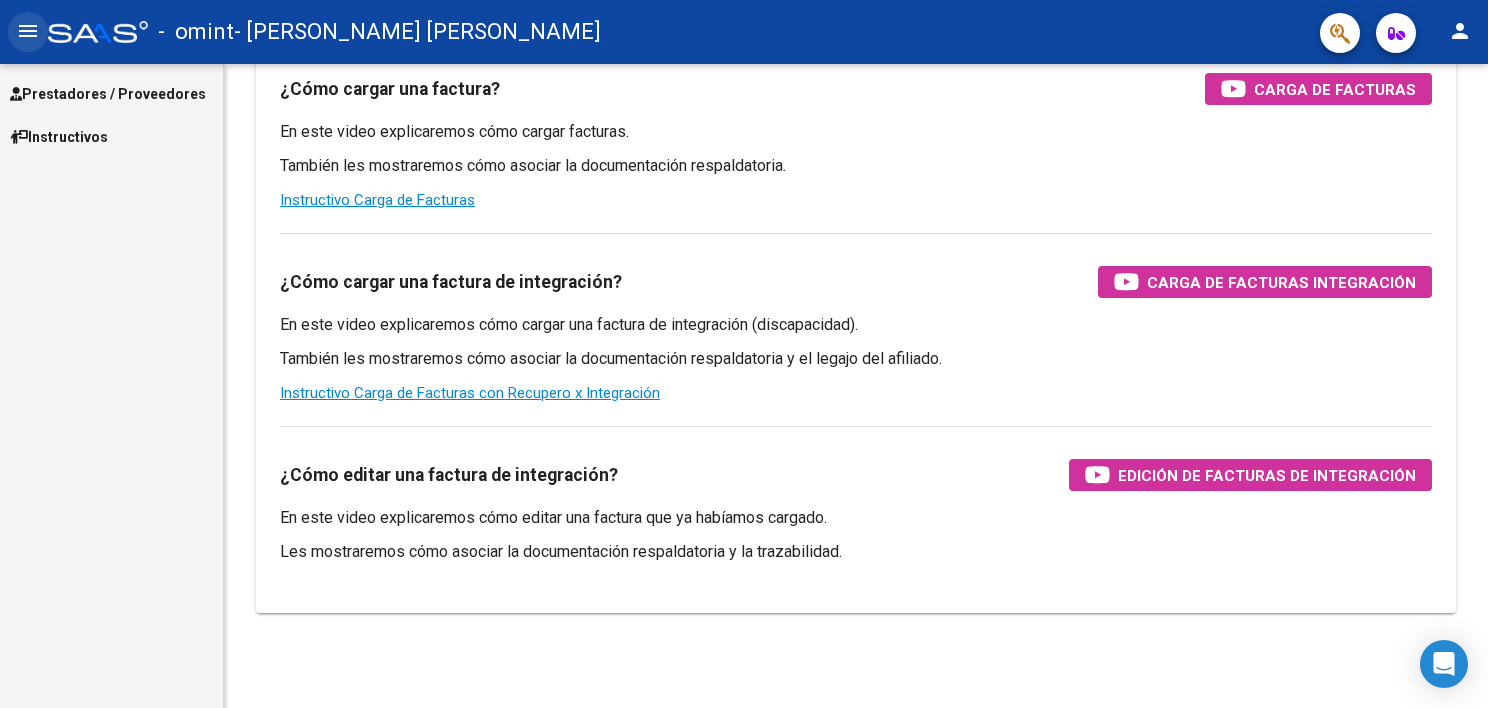 click on "menu" 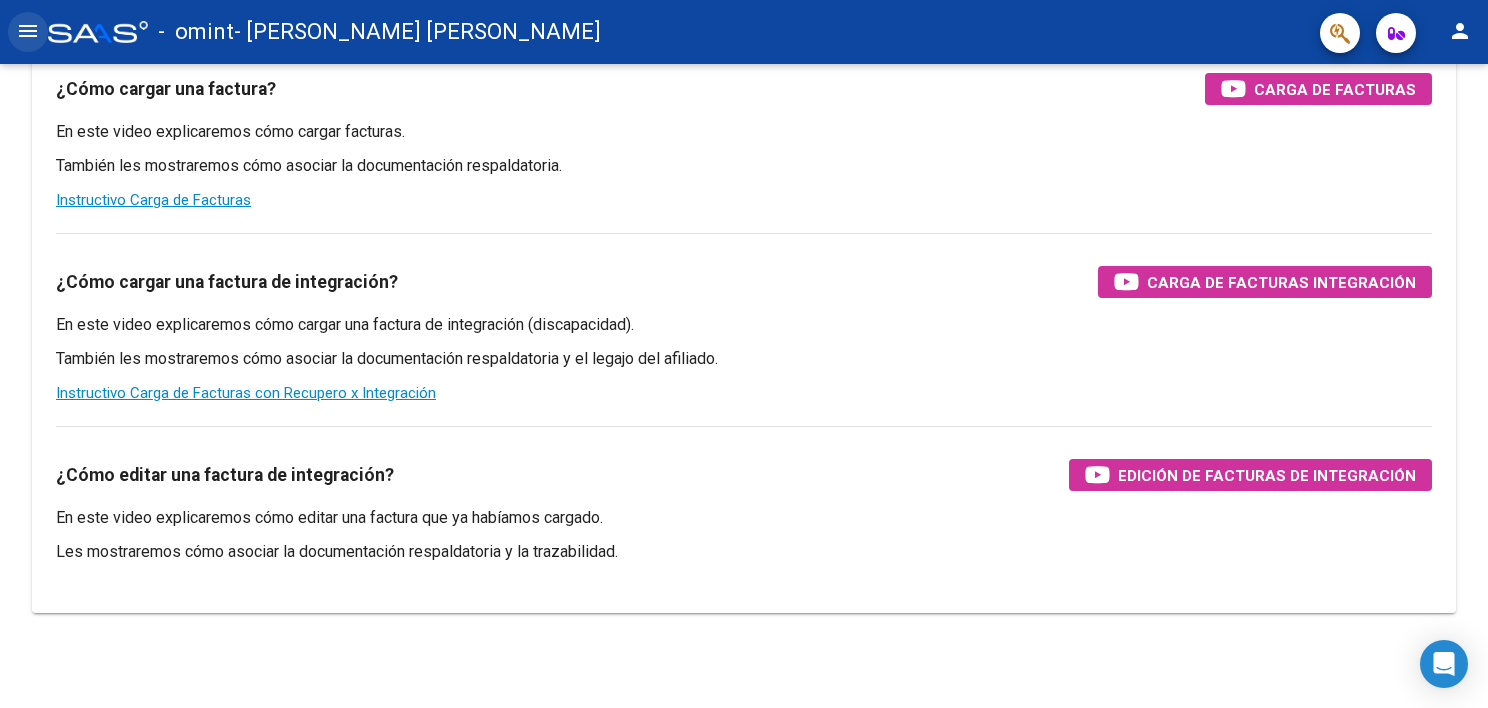 click on "menu" 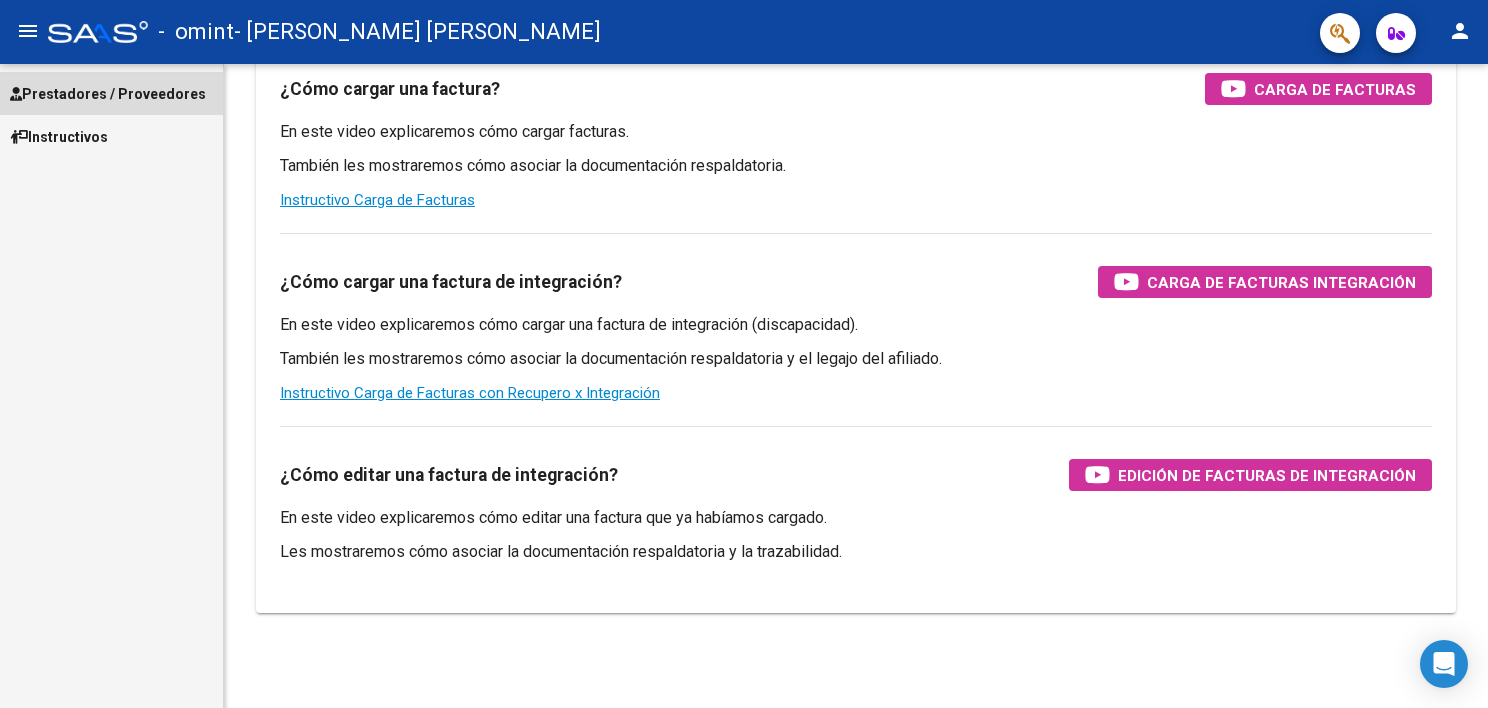 click on "Prestadores / Proveedores" at bounding box center (108, 94) 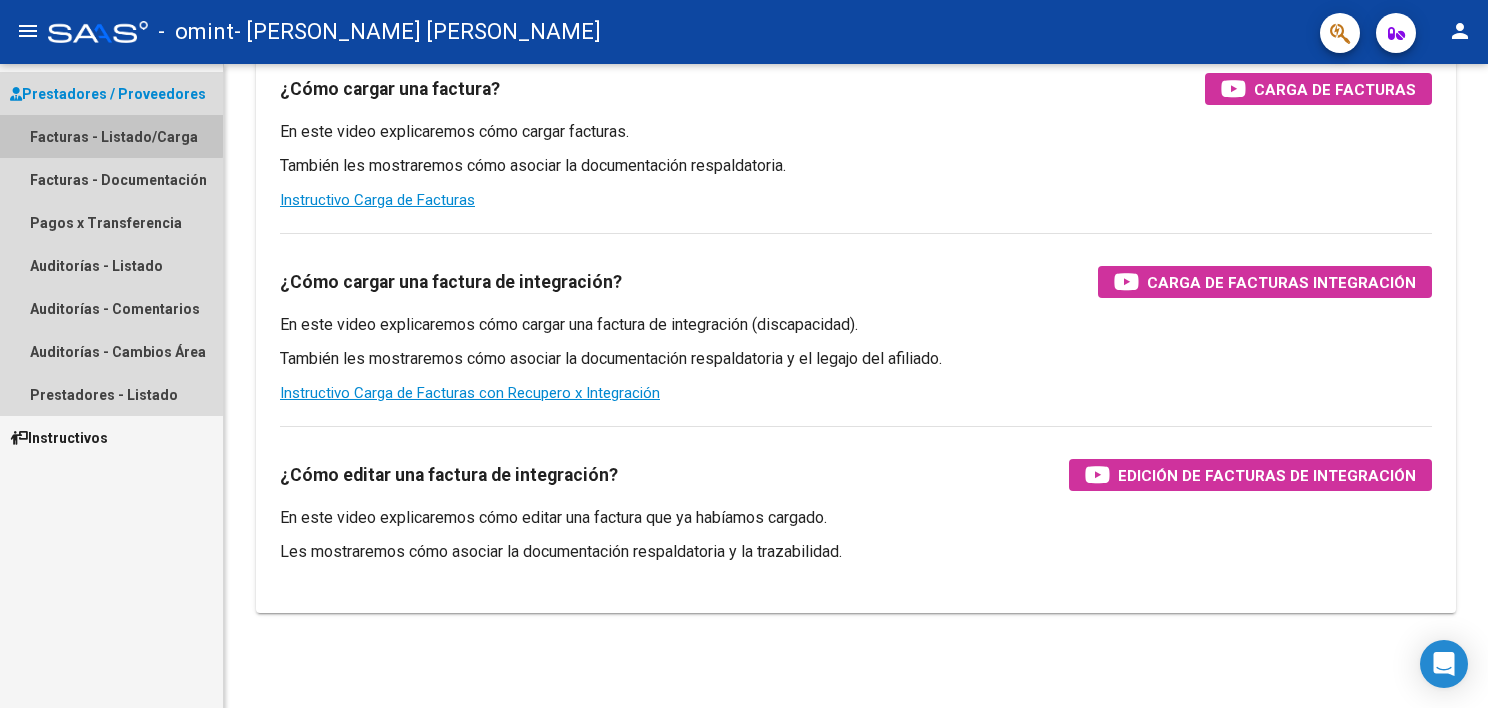 click on "Facturas - Listado/Carga" at bounding box center [111, 136] 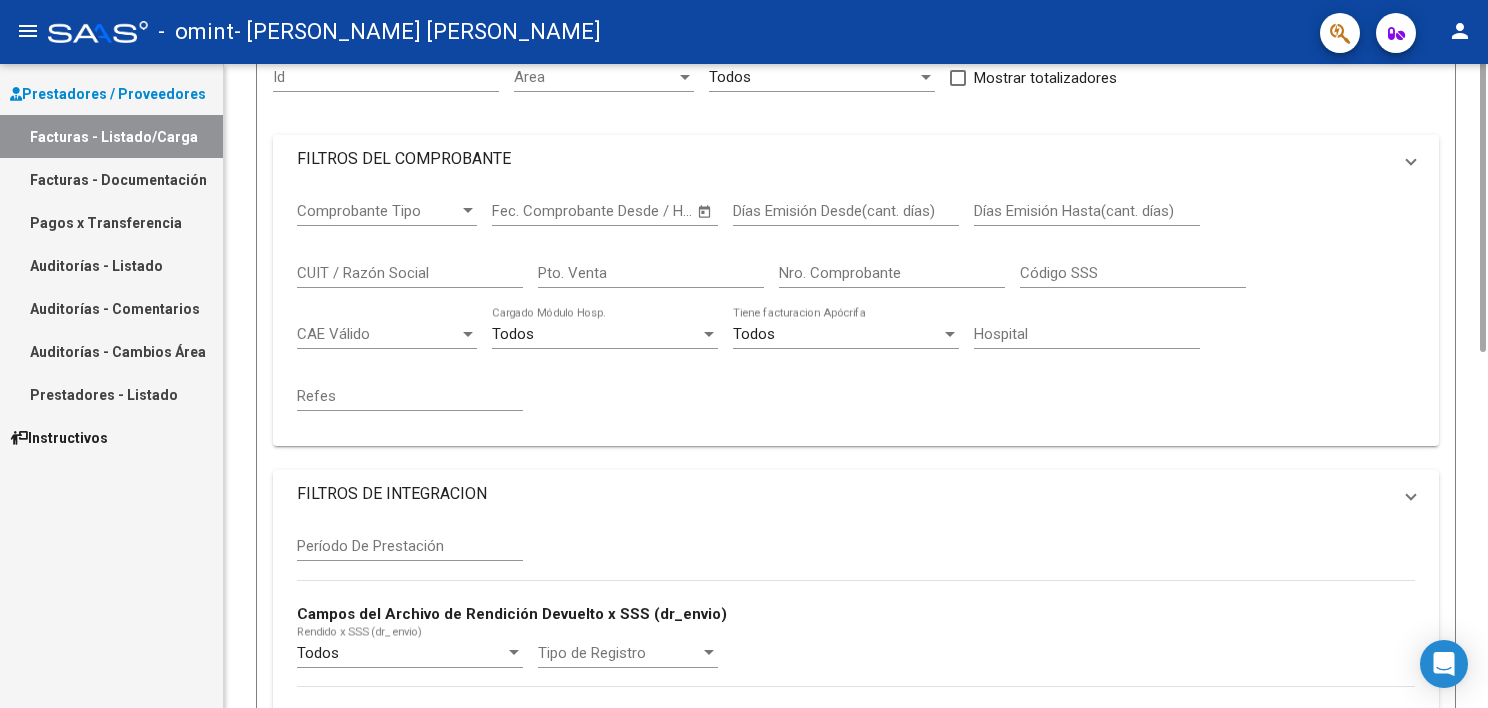 scroll, scrollTop: 0, scrollLeft: 0, axis: both 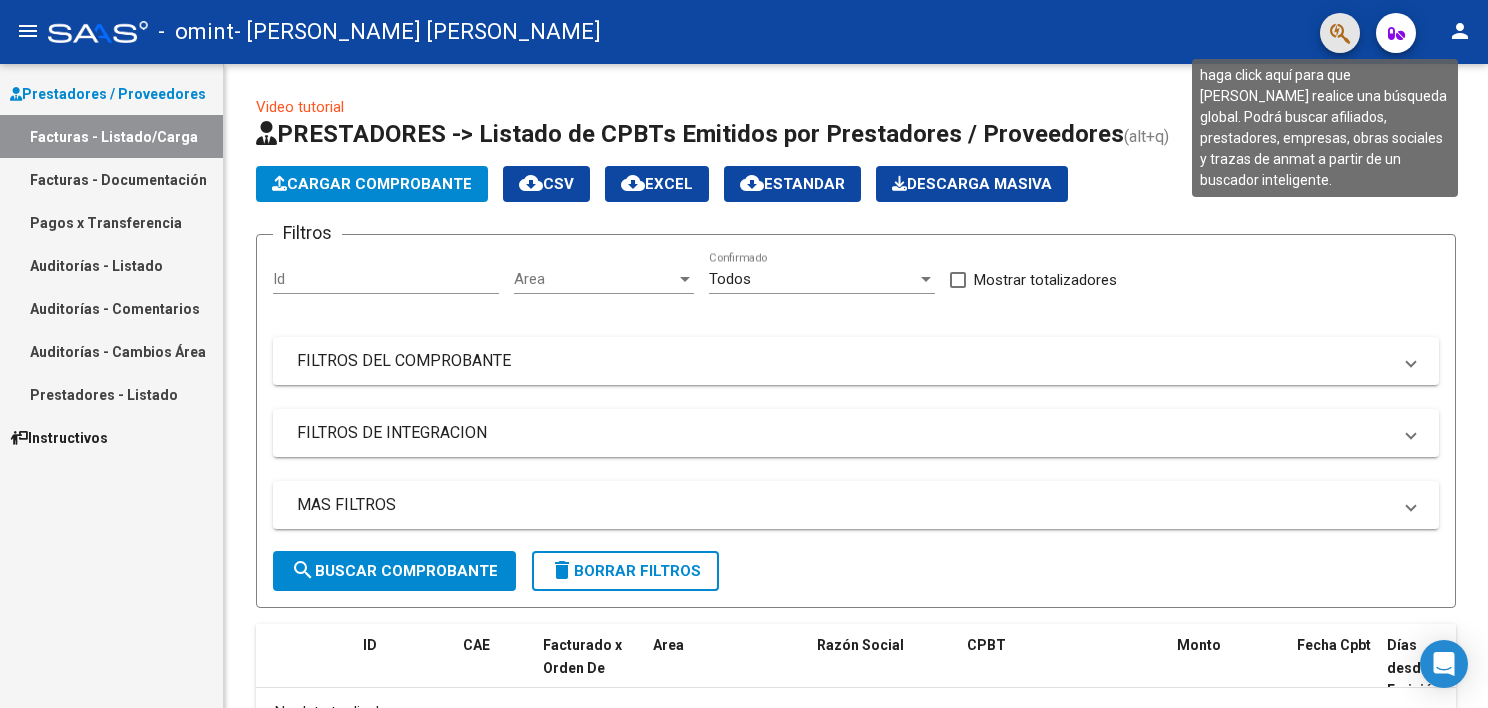 click 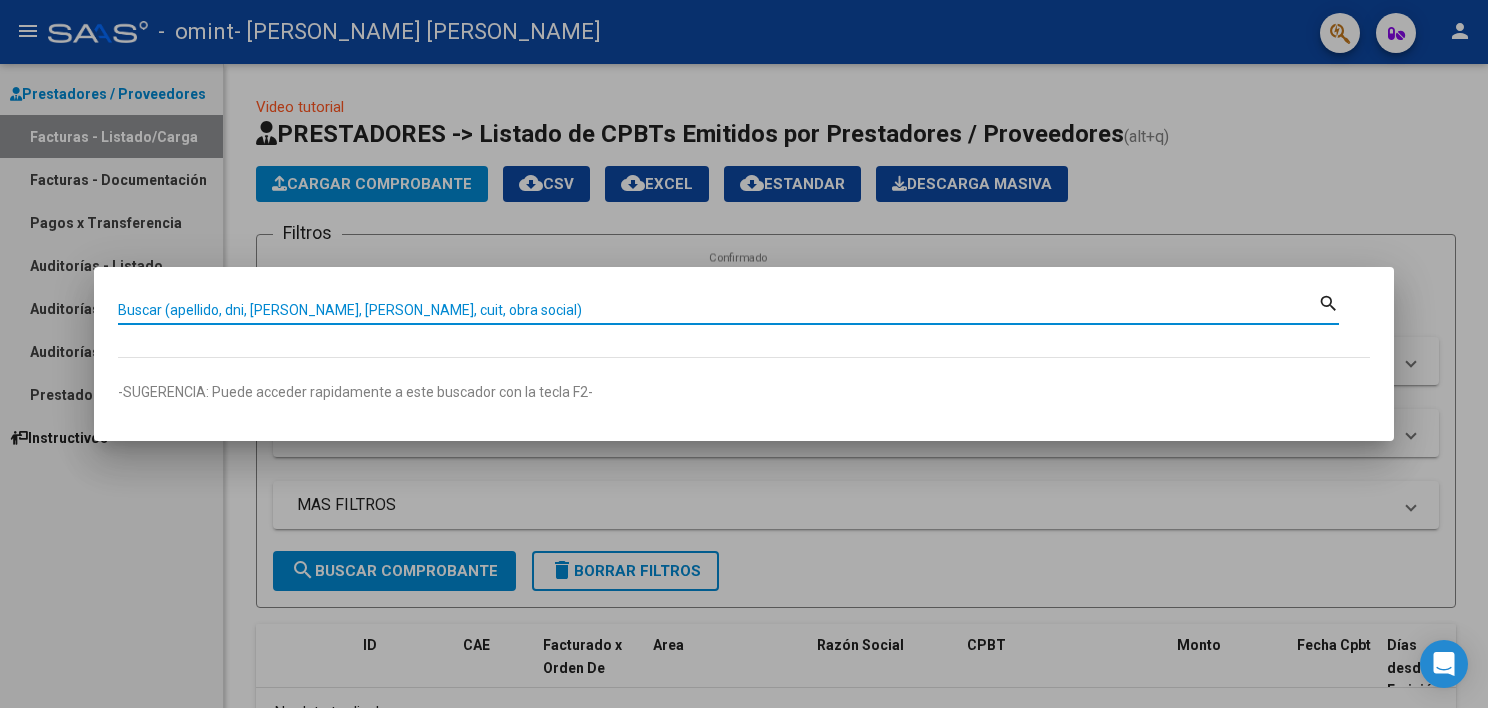 click on "Buscar (apellido, dni, [PERSON_NAME], [PERSON_NAME], cuit, obra social)" at bounding box center [718, 310] 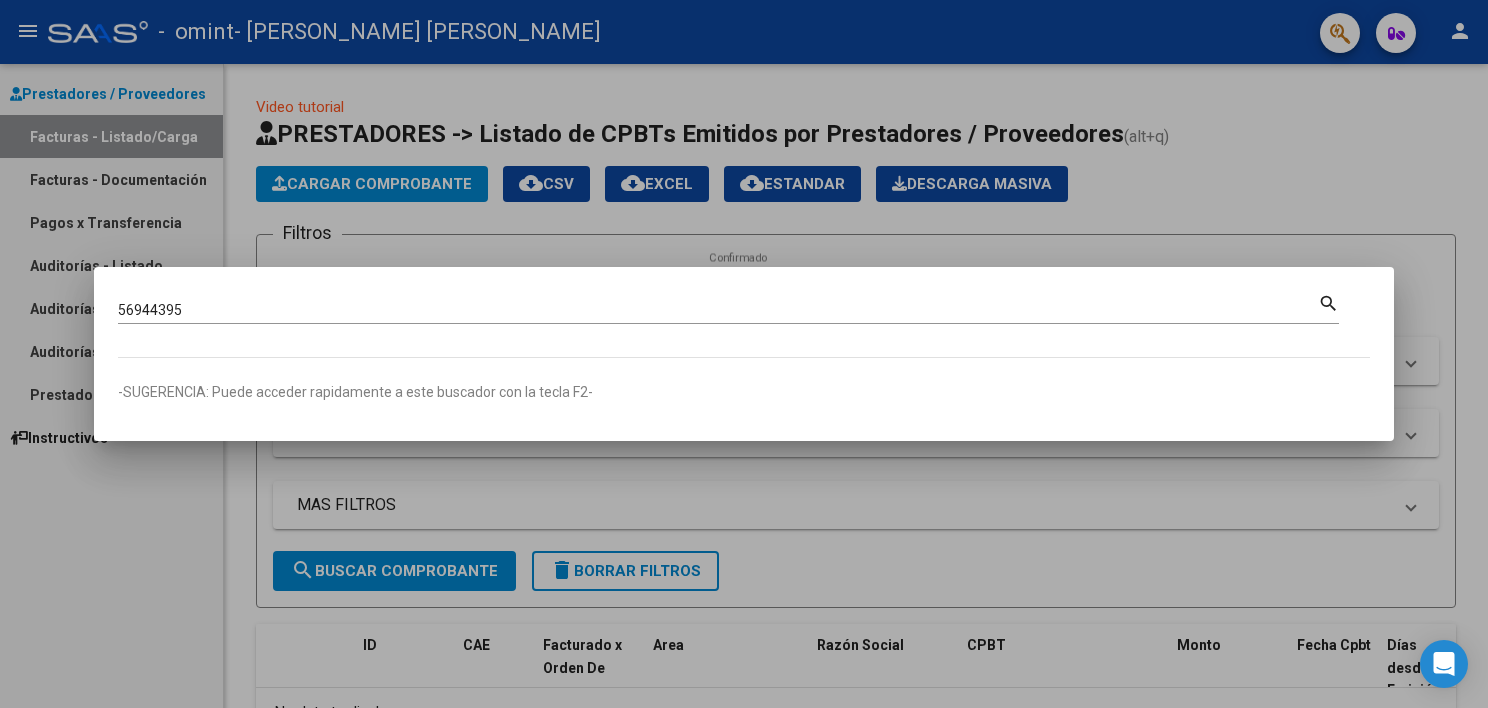 click on "search" at bounding box center [1328, 303] 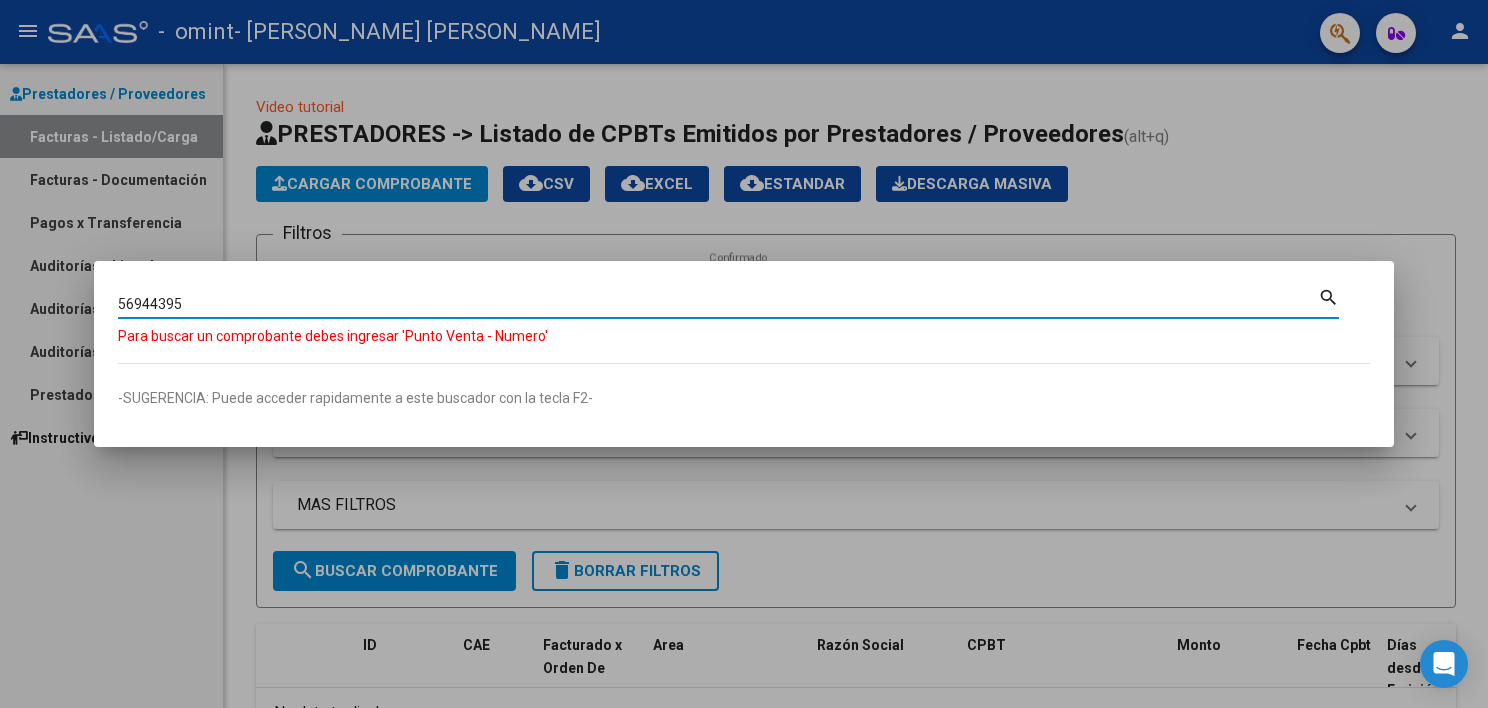 click on "56944395" at bounding box center (718, 304) 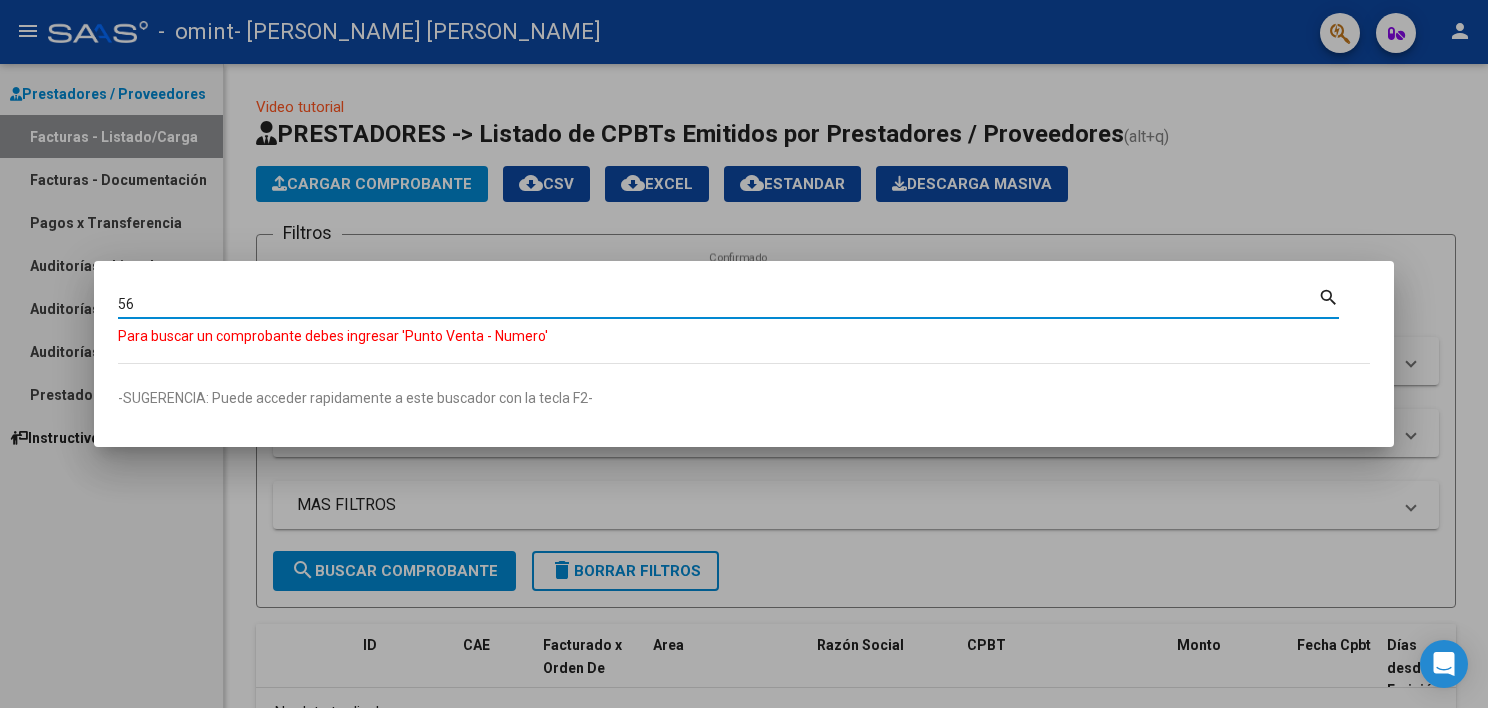 type on "5" 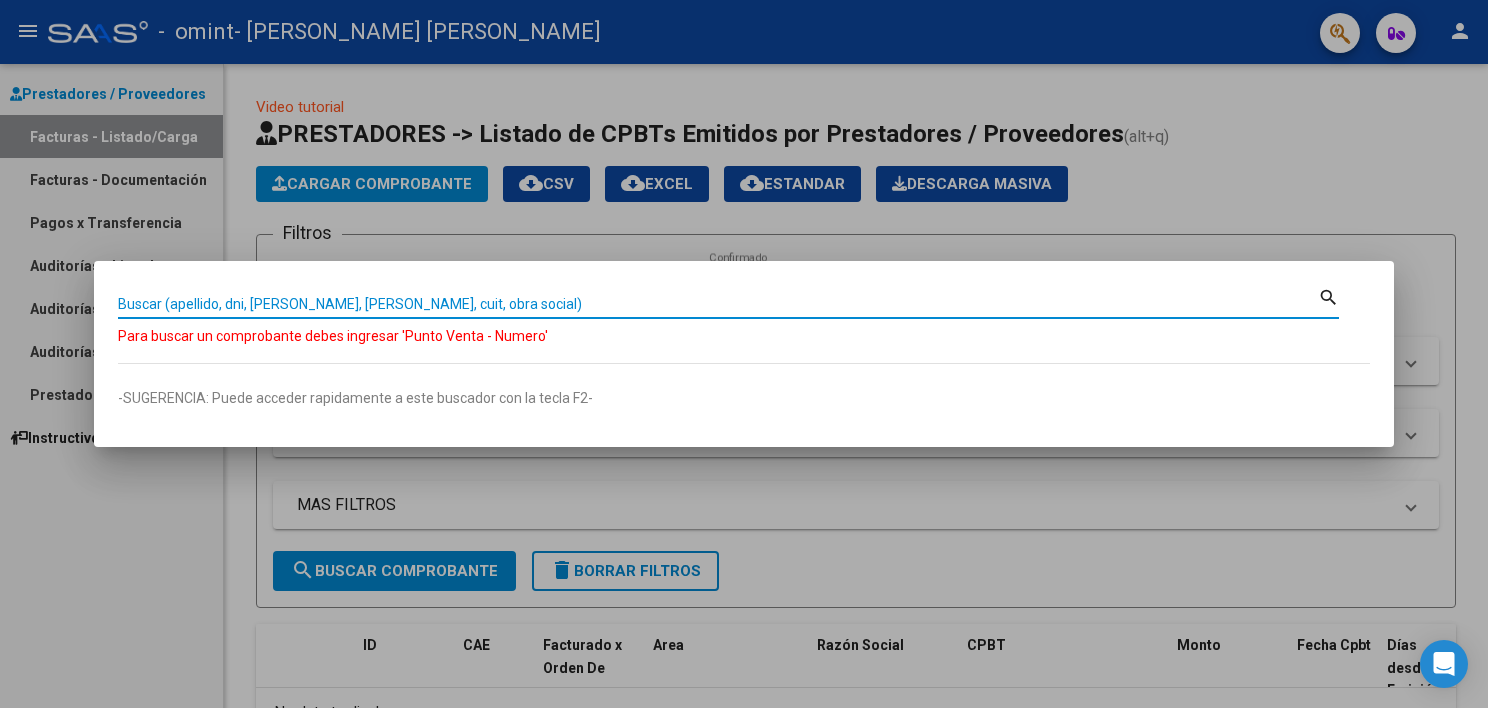 type 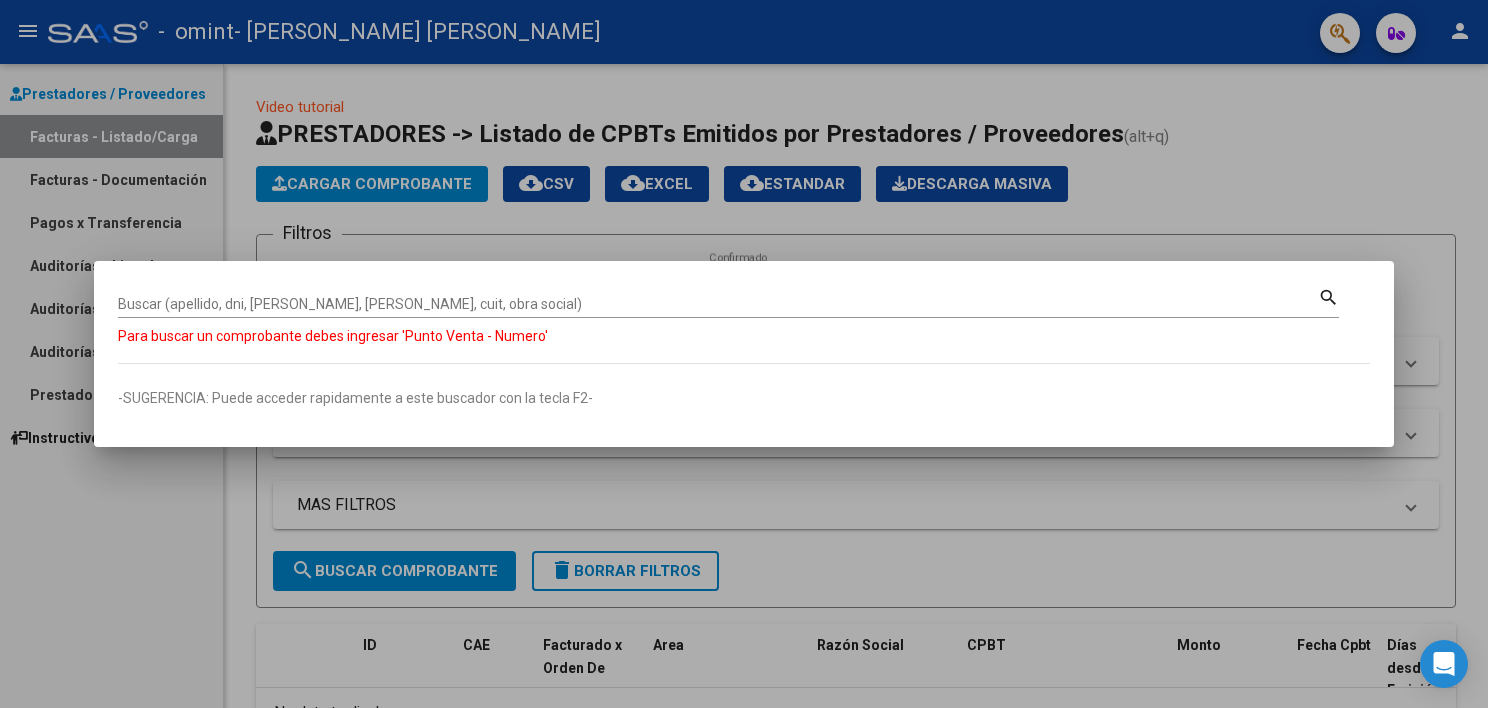 click at bounding box center (744, 354) 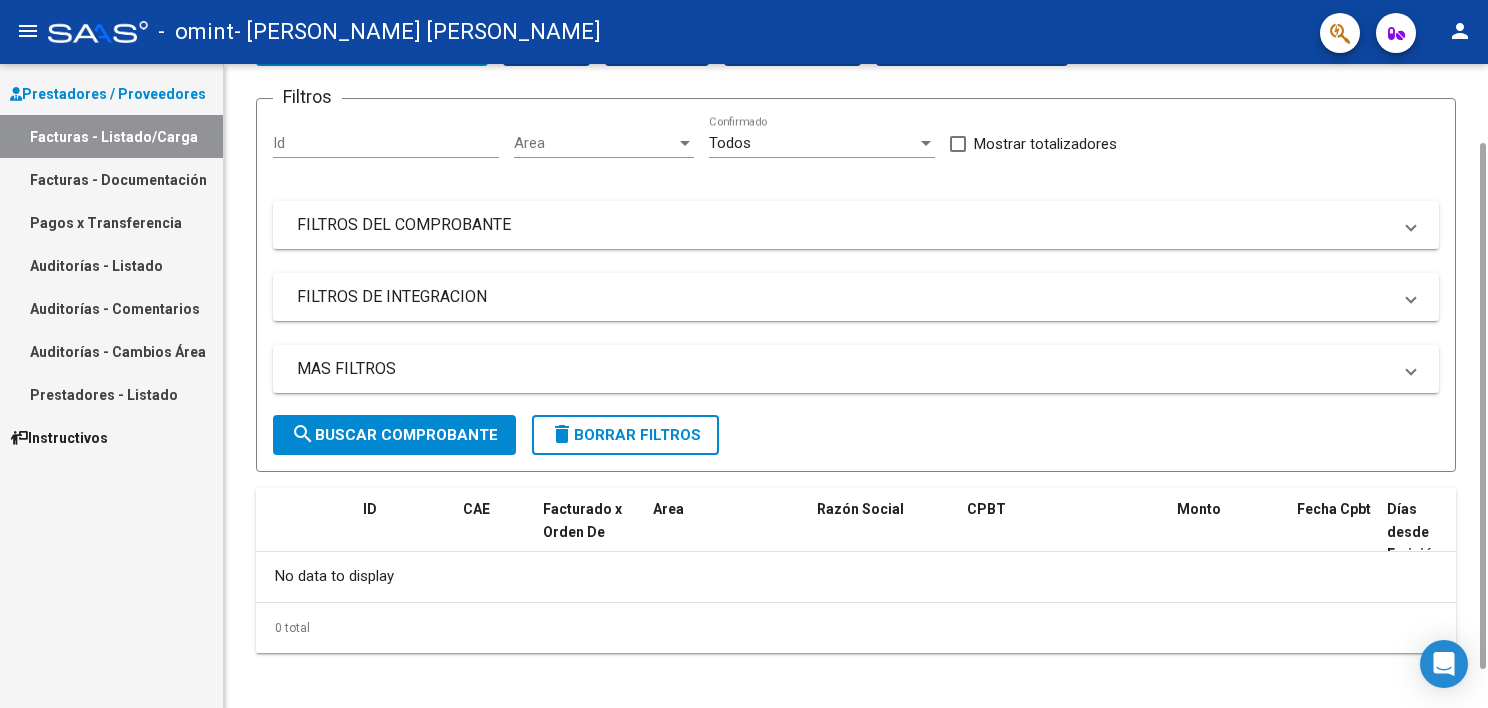 scroll, scrollTop: 142, scrollLeft: 0, axis: vertical 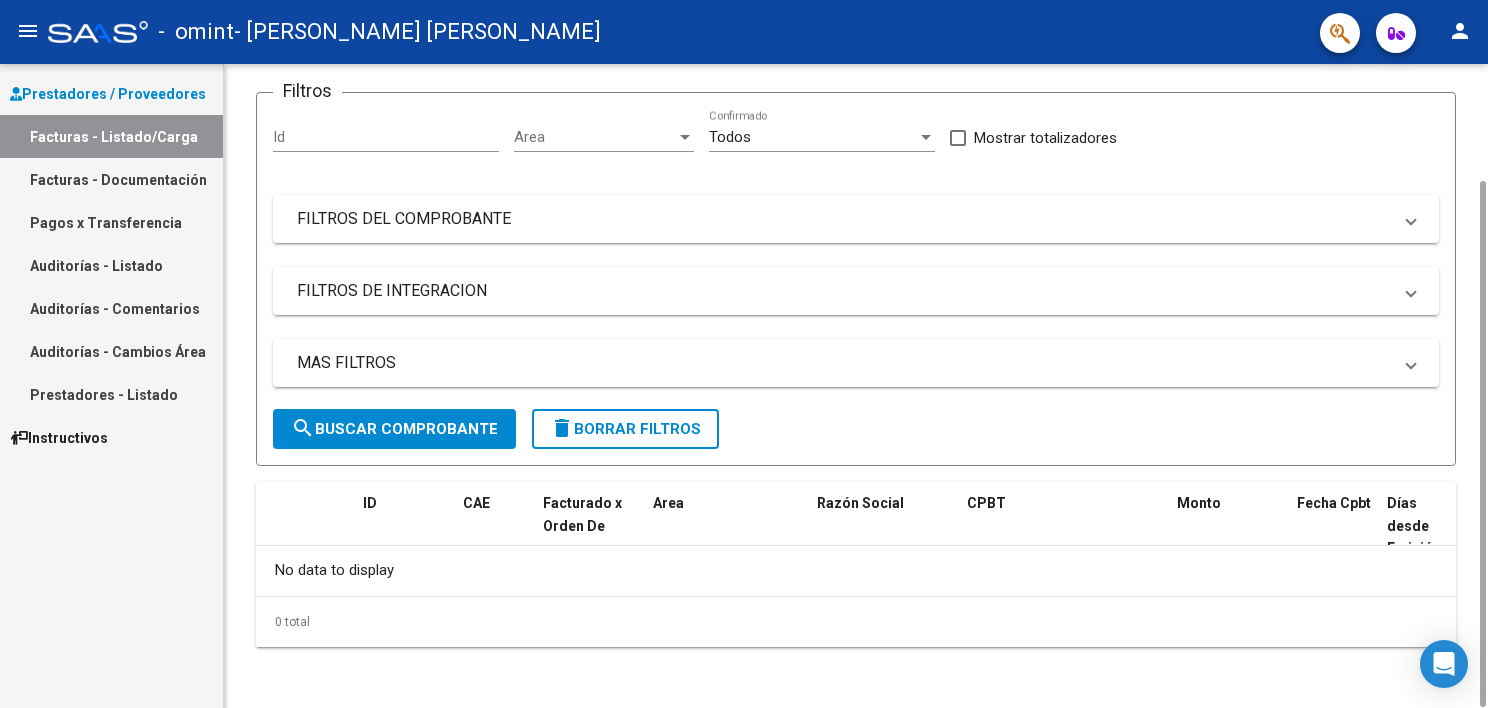 drag, startPoint x: 1480, startPoint y: 480, endPoint x: 1531, endPoint y: 711, distance: 236.56288 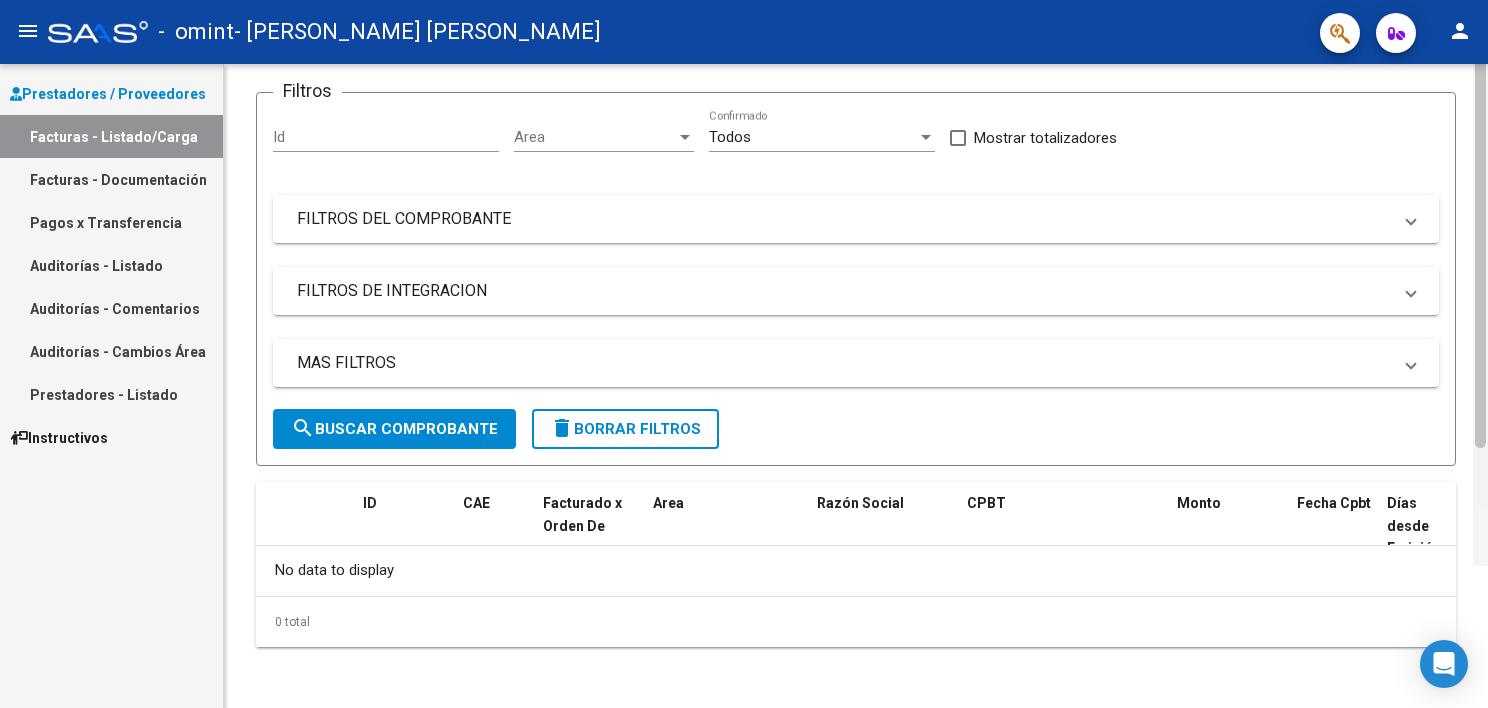 scroll, scrollTop: 0, scrollLeft: 0, axis: both 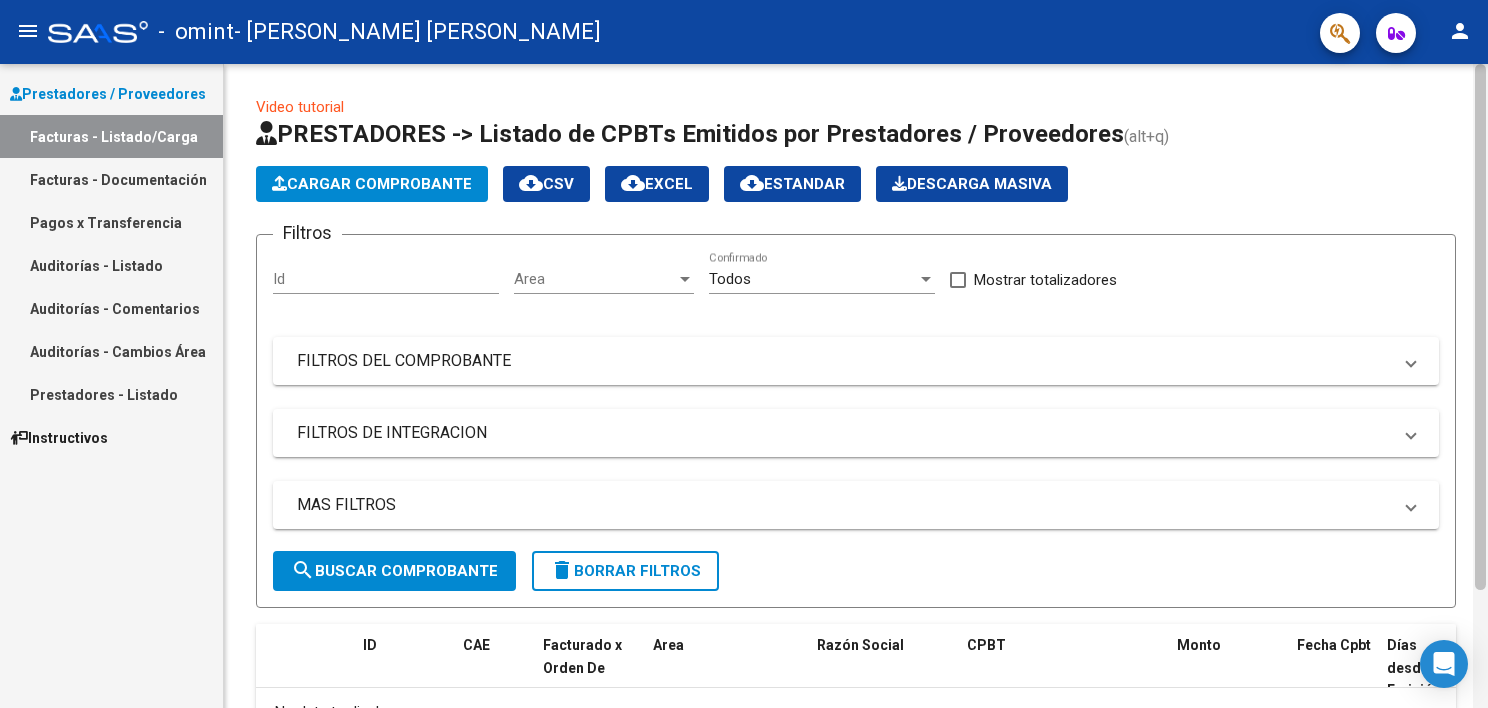 click 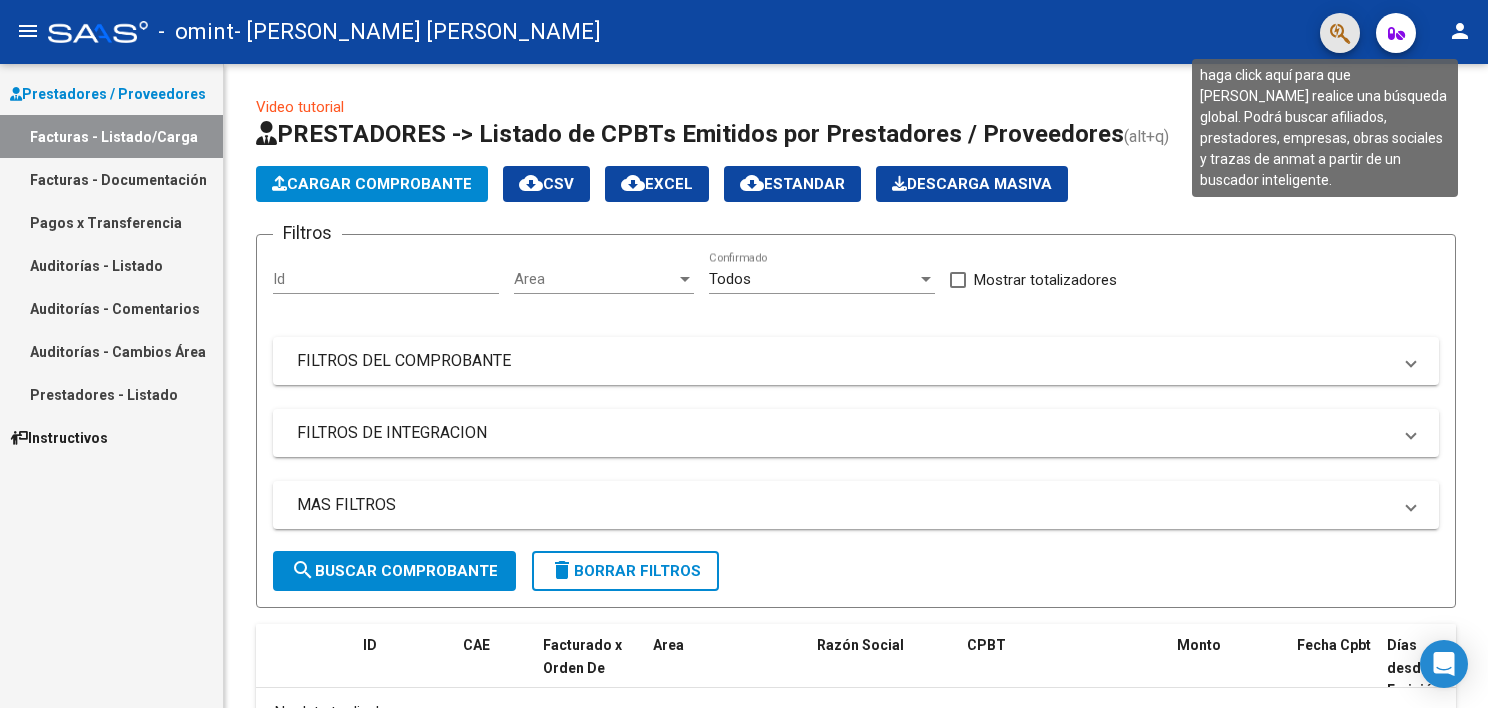 click 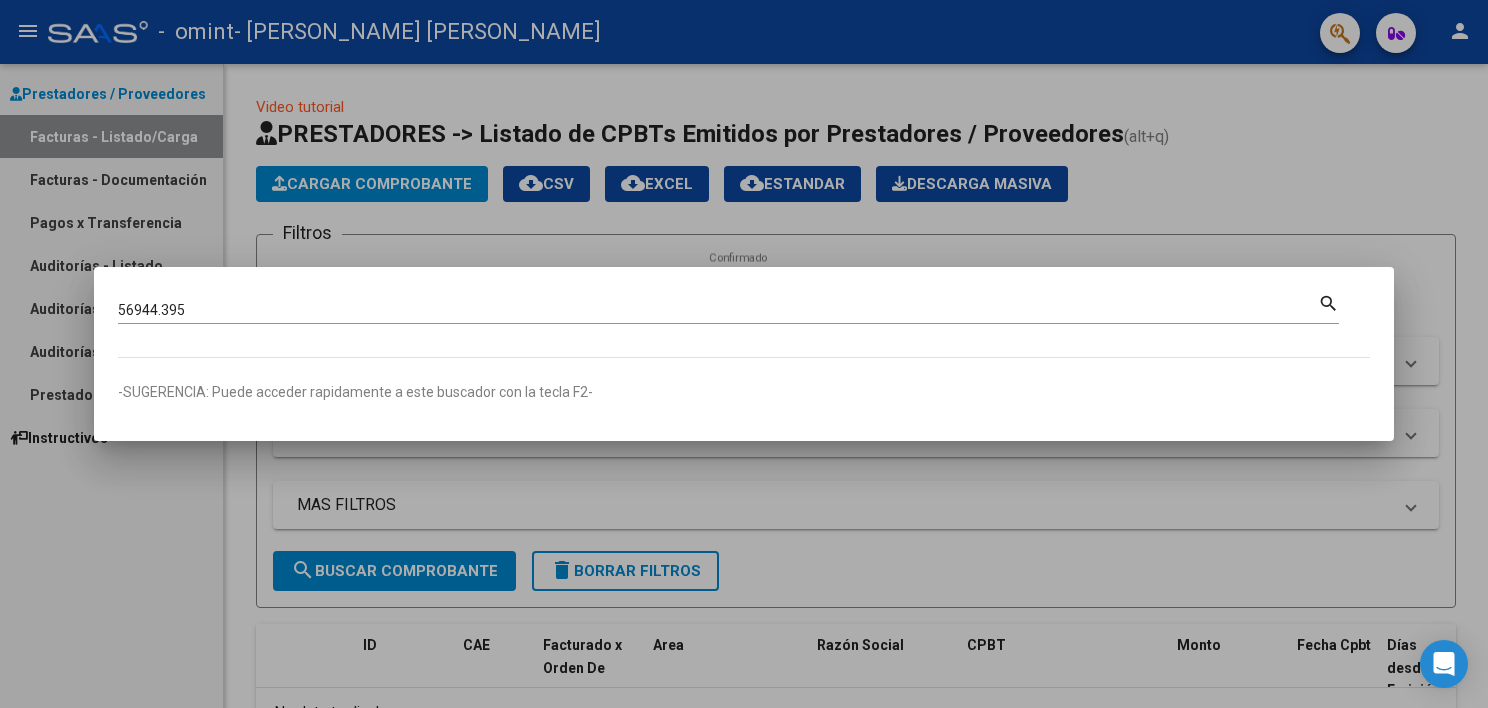 click on "search" at bounding box center [1328, 303] 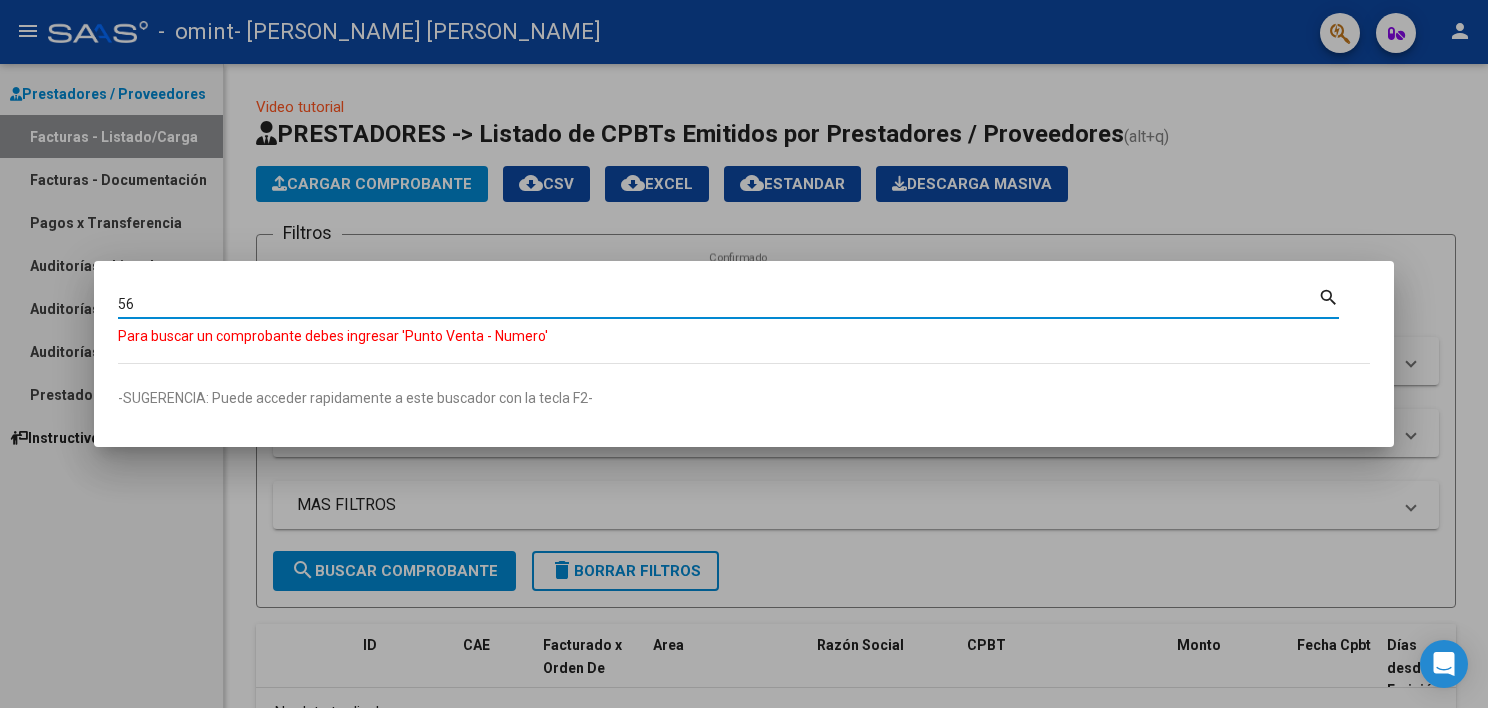 type on "5" 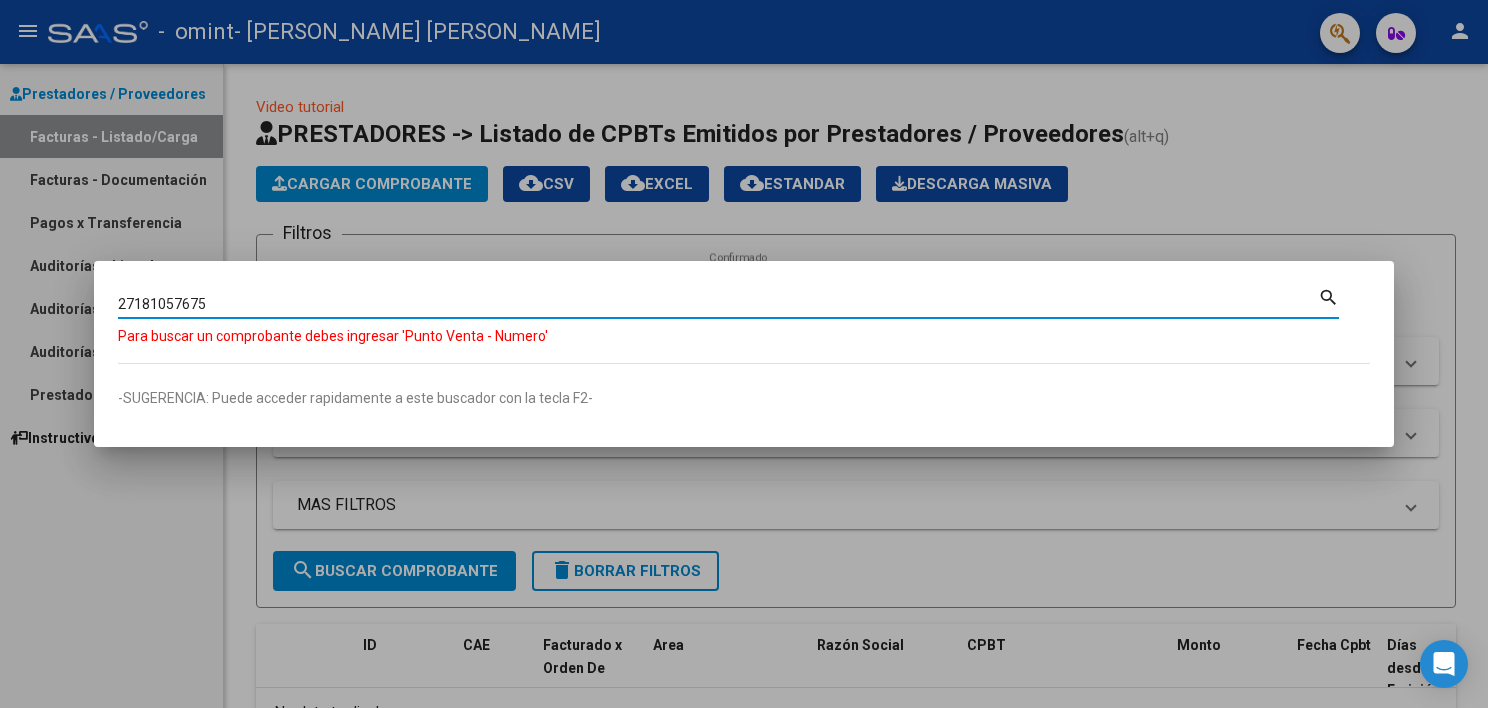 type on "27181057675" 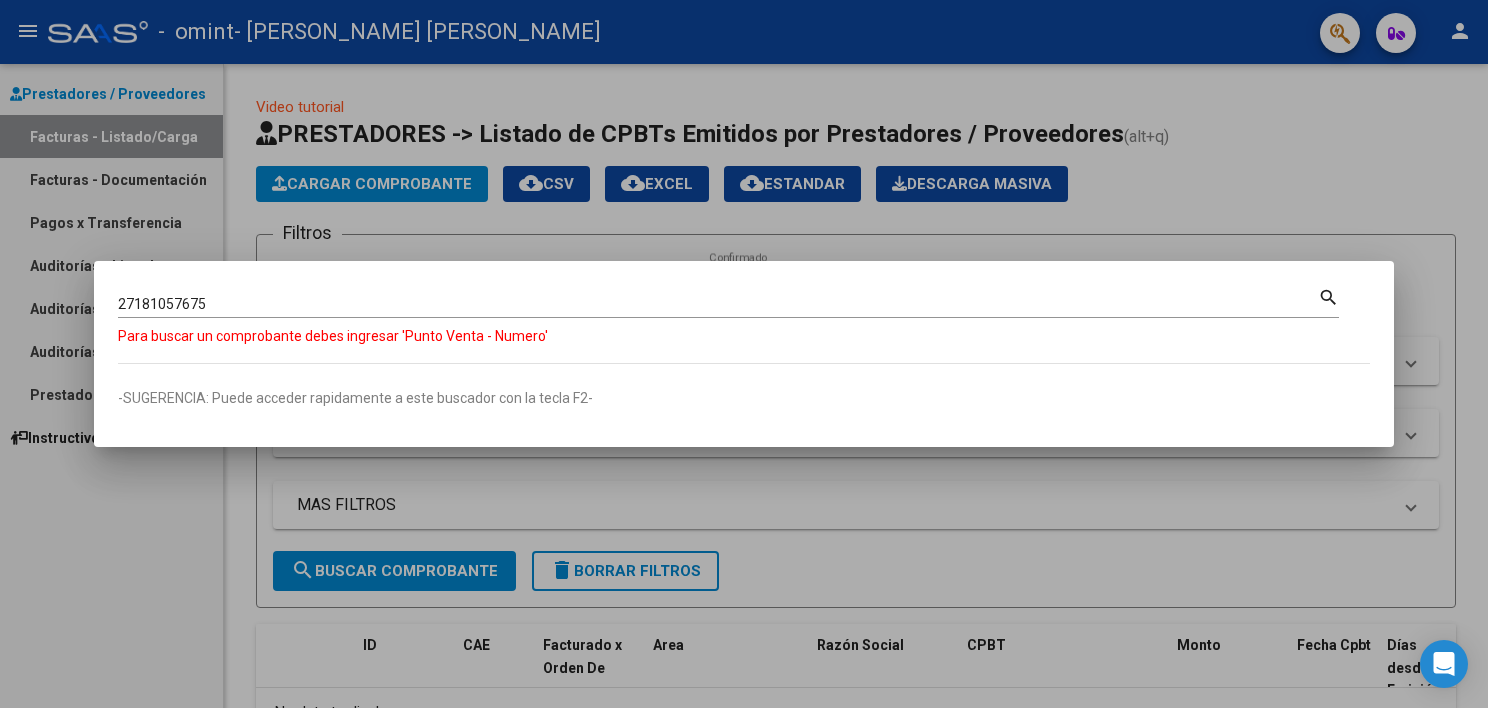 click on "search" at bounding box center [1328, 297] 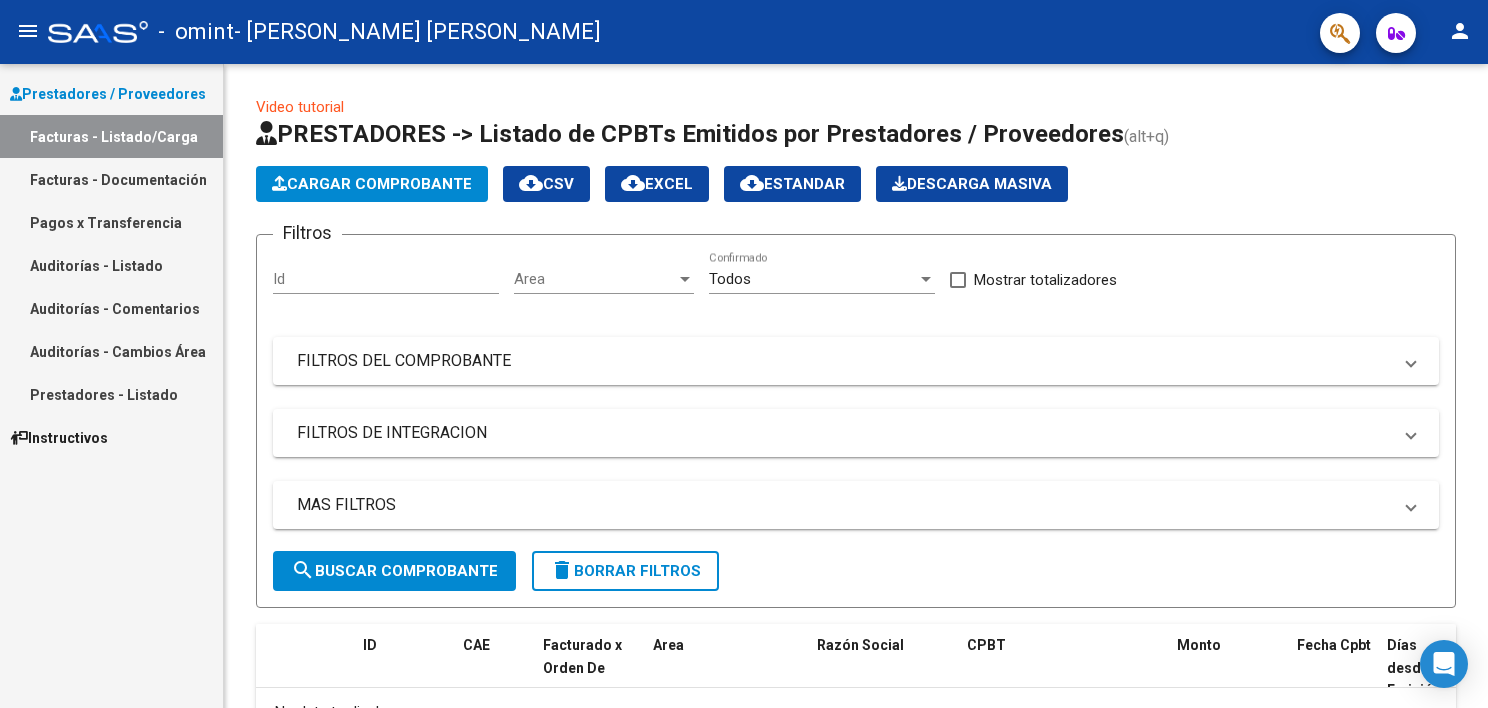 click on "Prestadores - Listado" at bounding box center (111, 394) 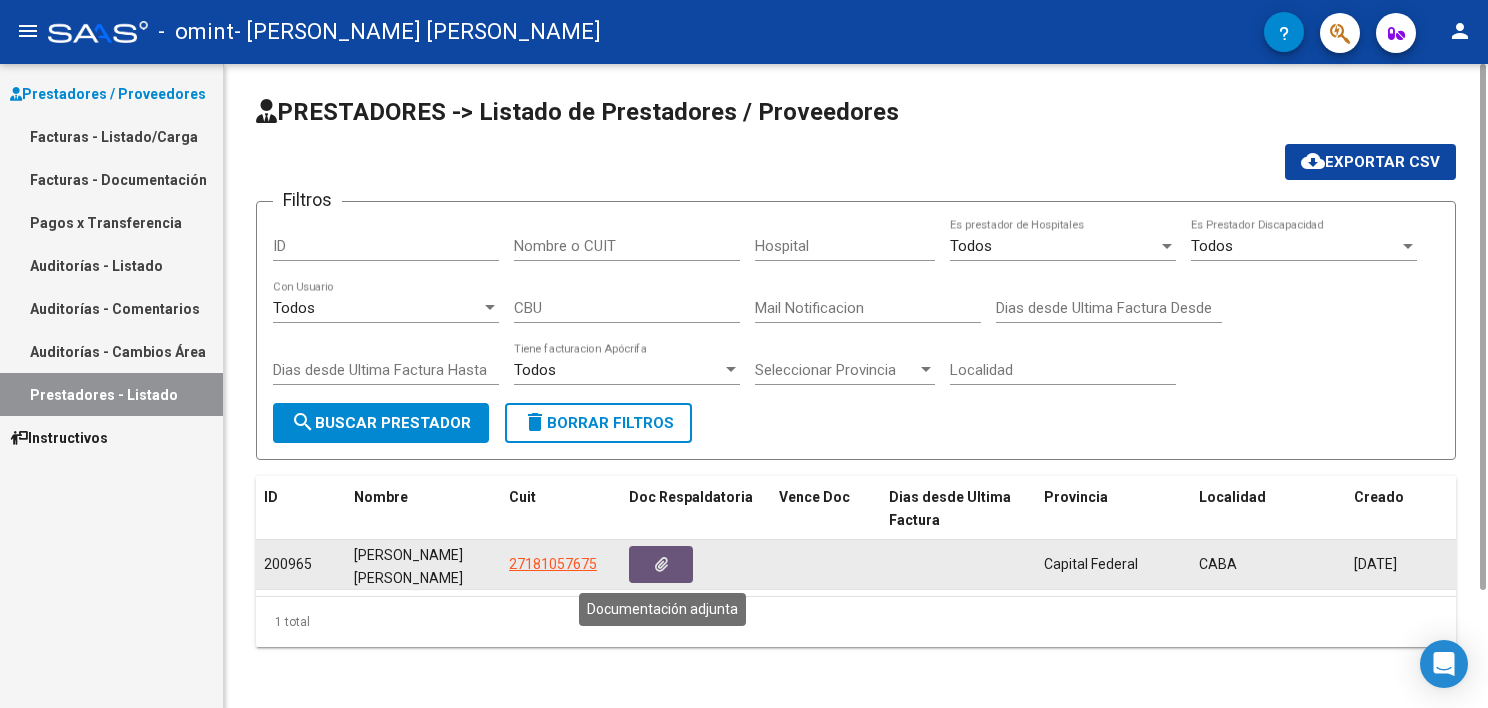 click 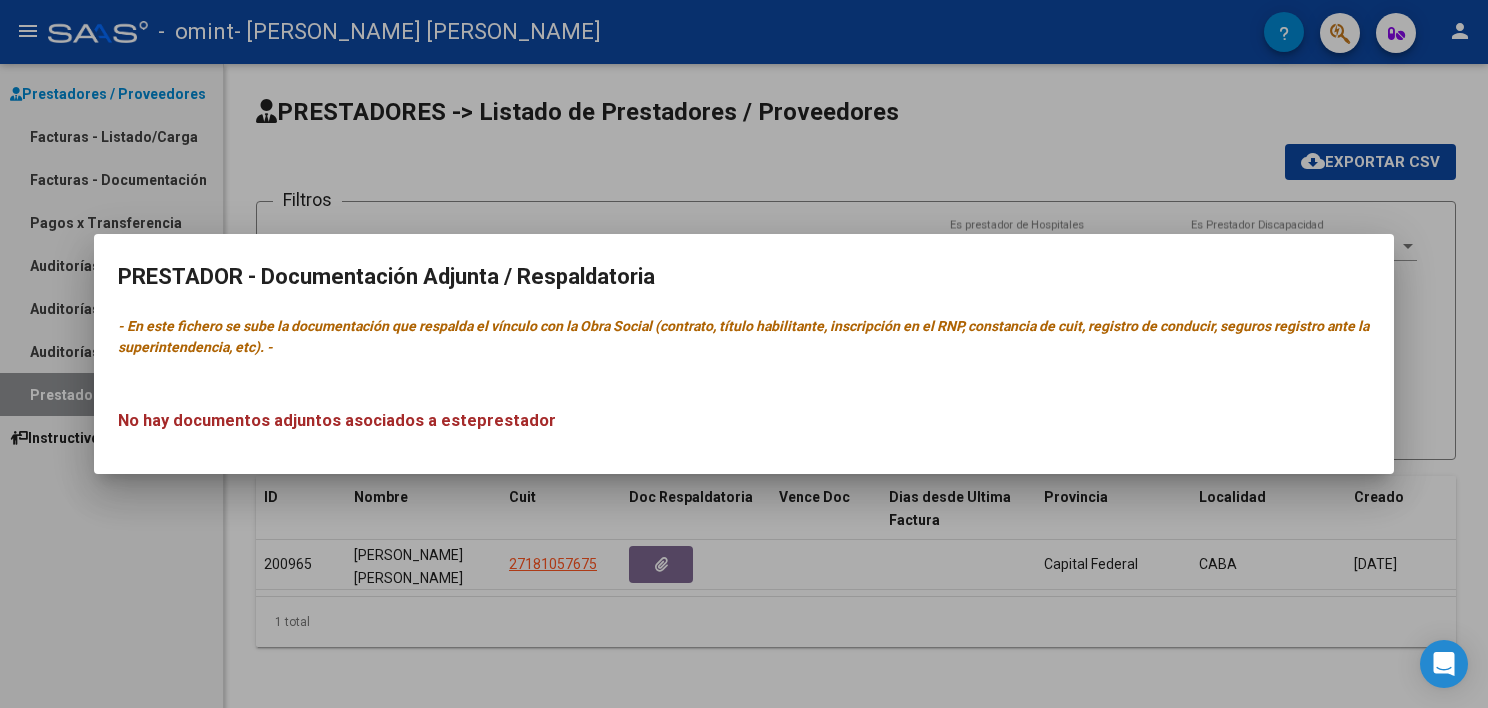 click at bounding box center [744, 354] 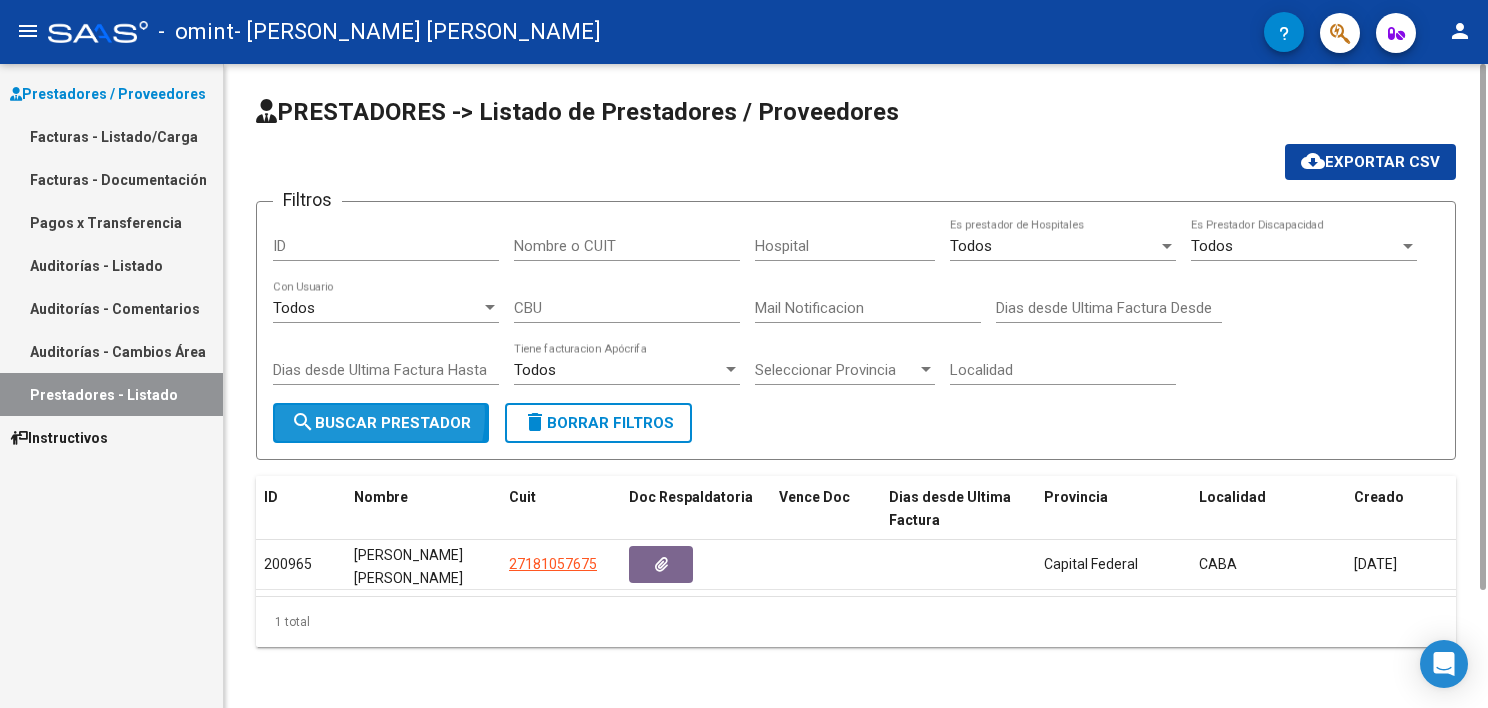 click on "search  Buscar Prestador" 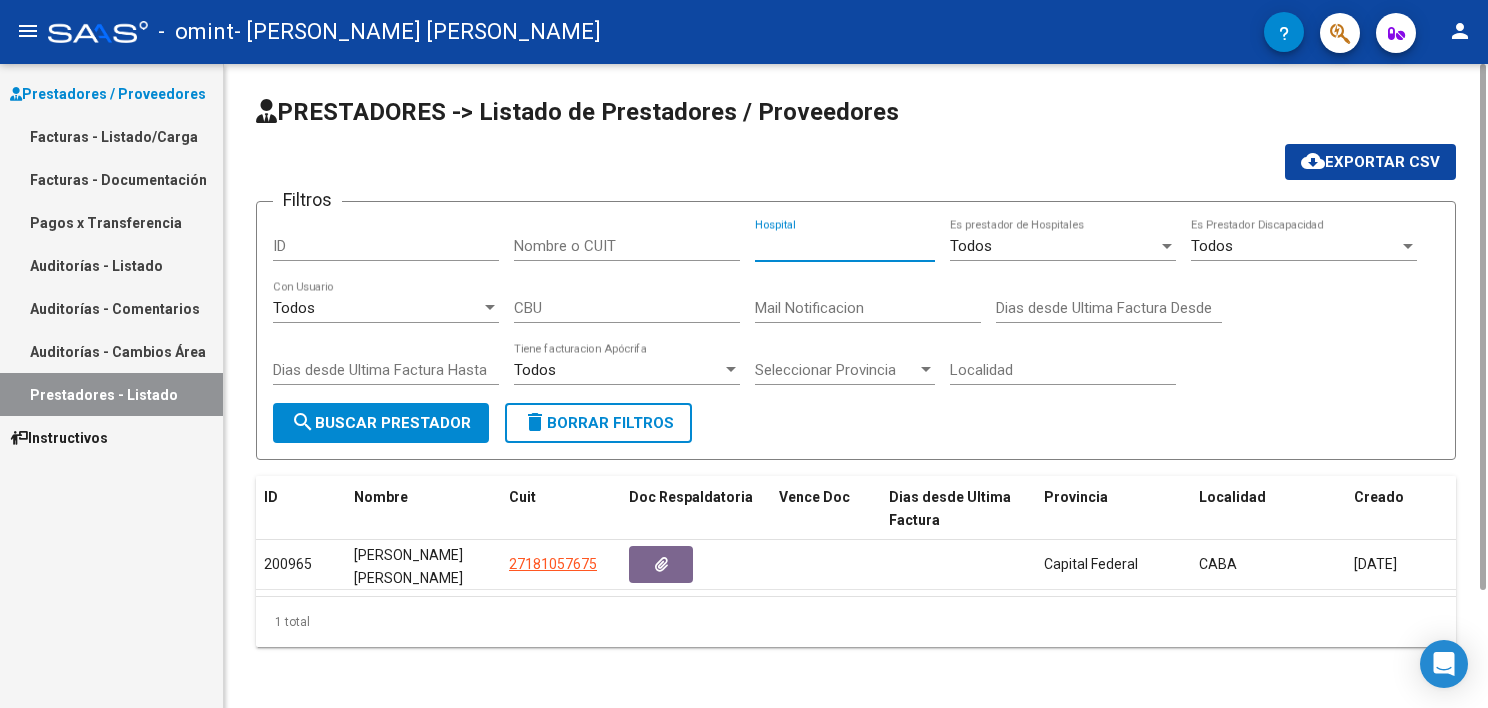 click on "Hospital" at bounding box center (845, 246) 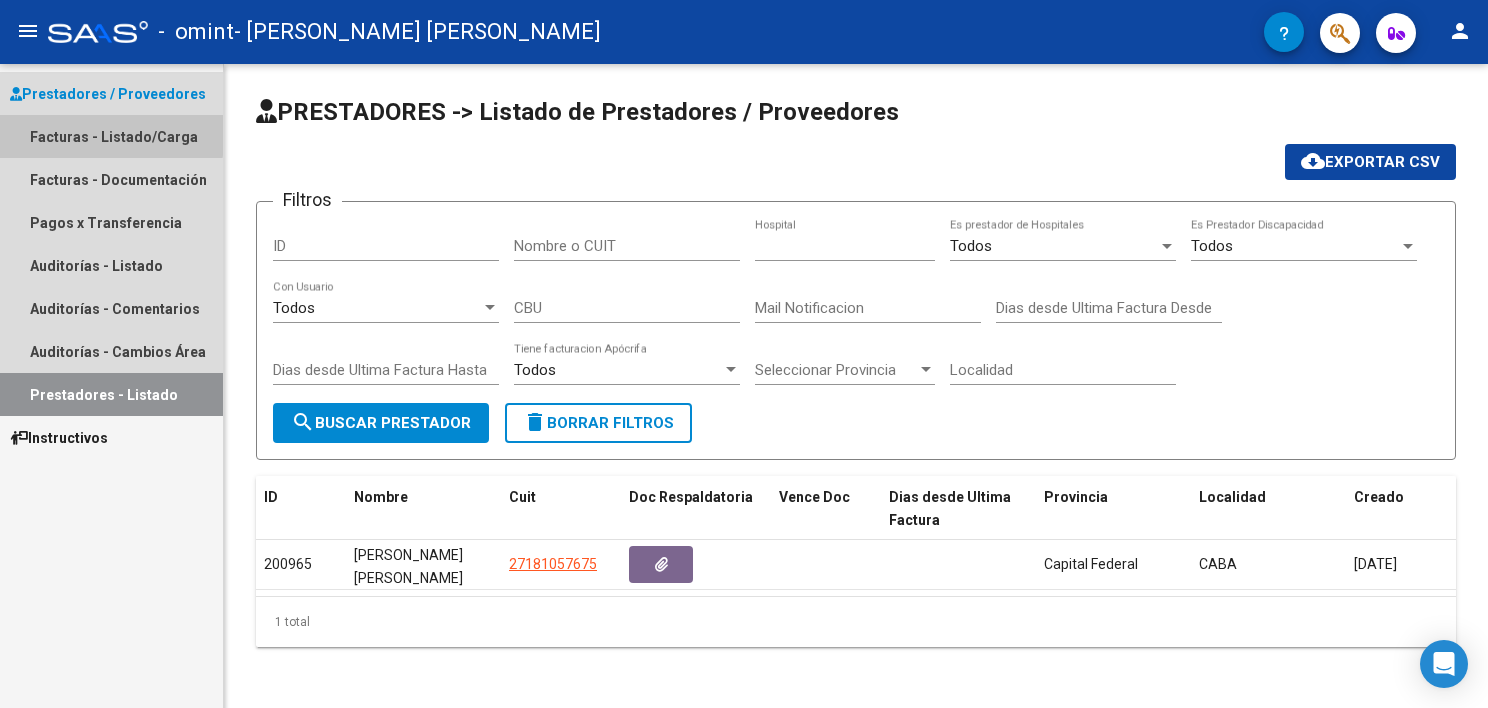 click on "Facturas - Listado/Carga" at bounding box center [111, 136] 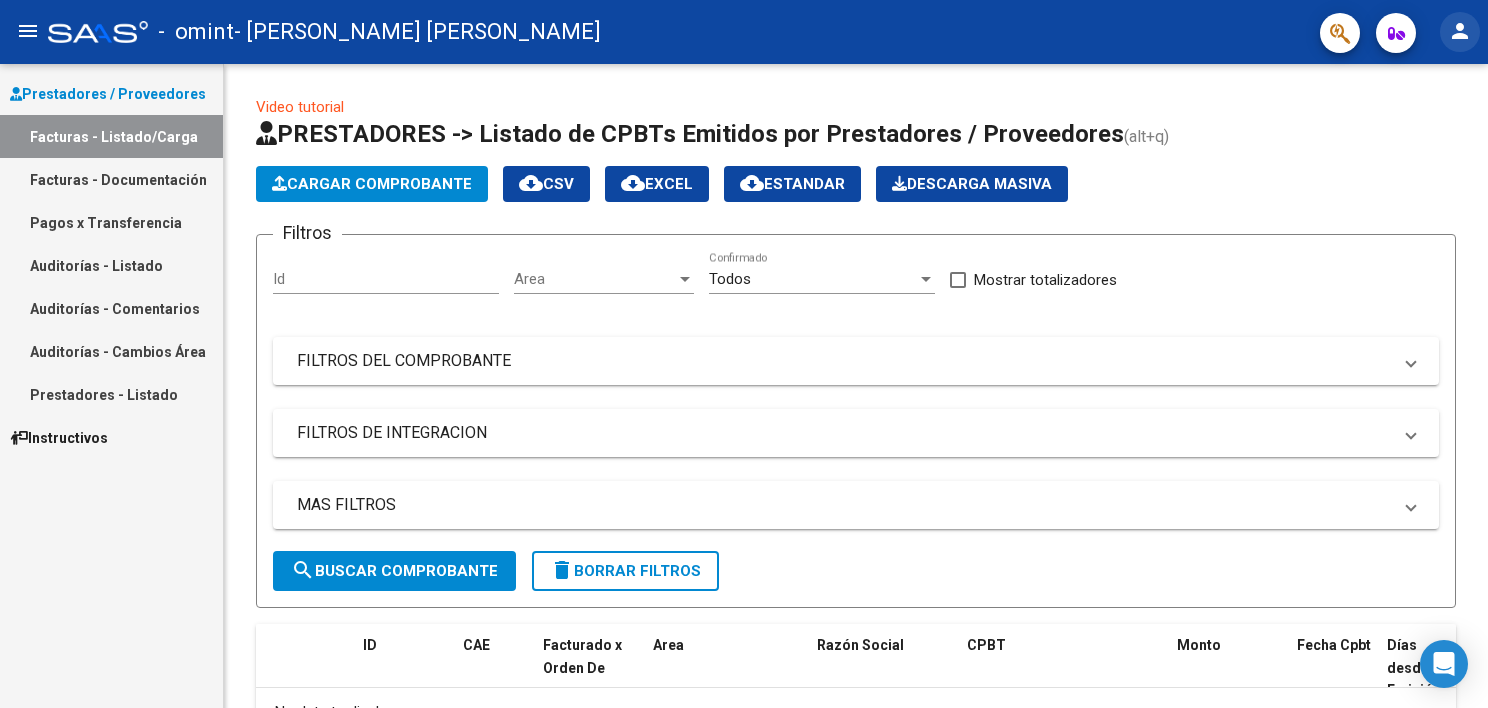 click on "person" 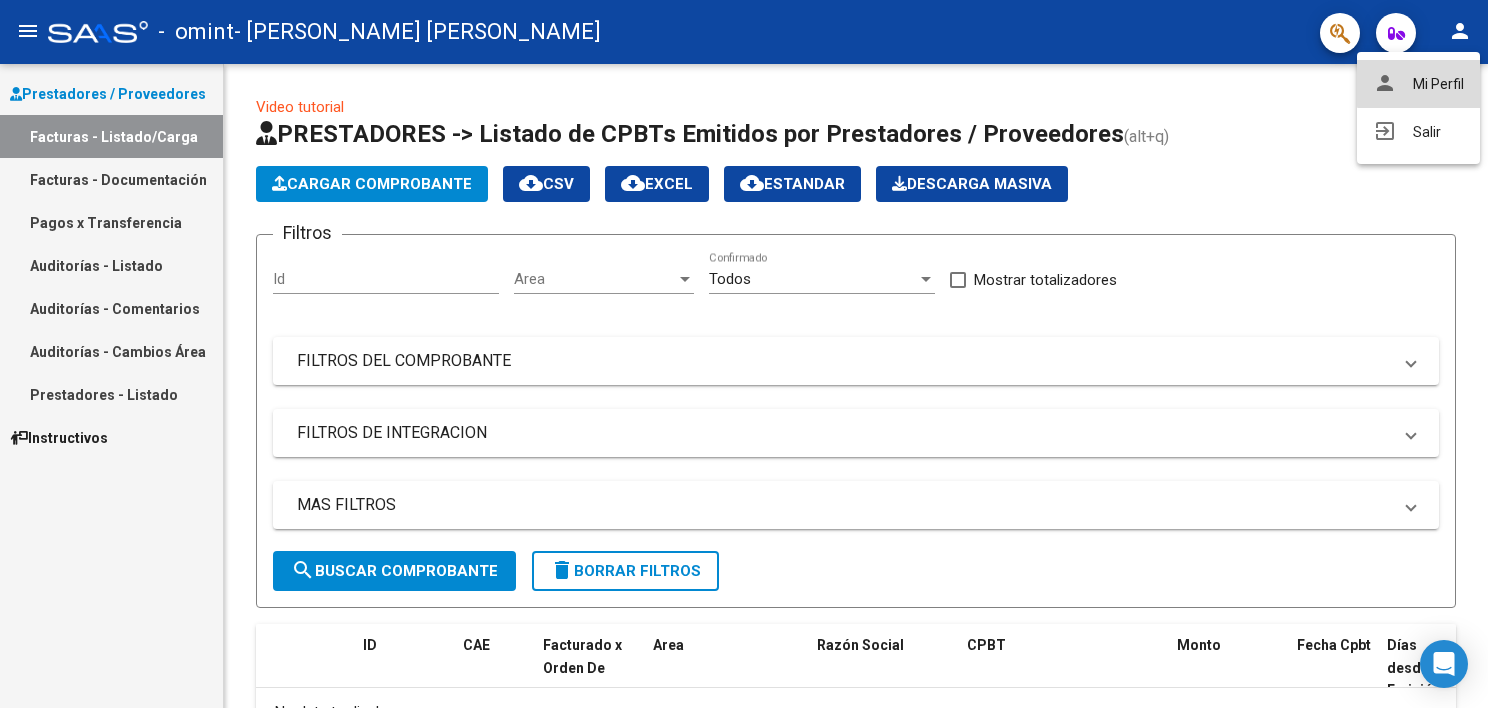 click on "person  Mi Perfil" at bounding box center (1418, 84) 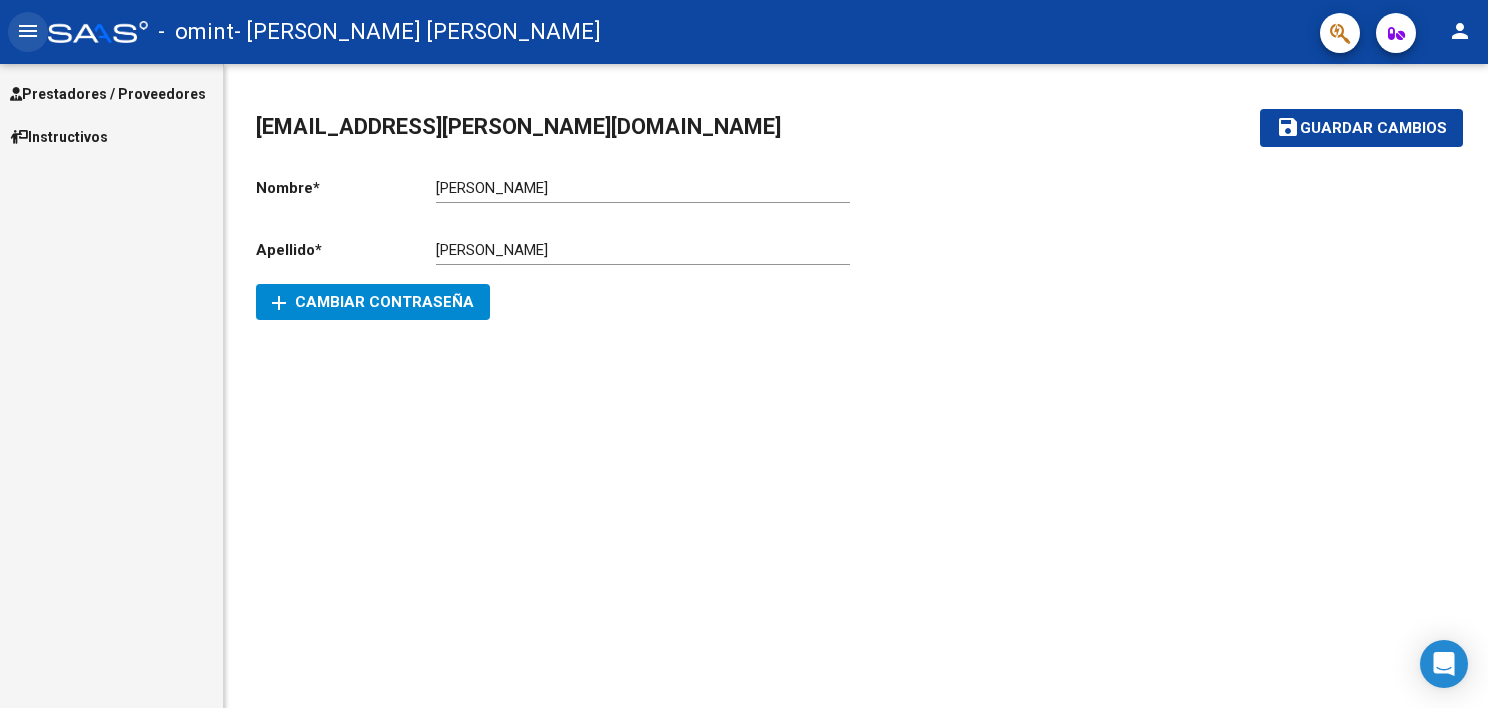 click on "menu" 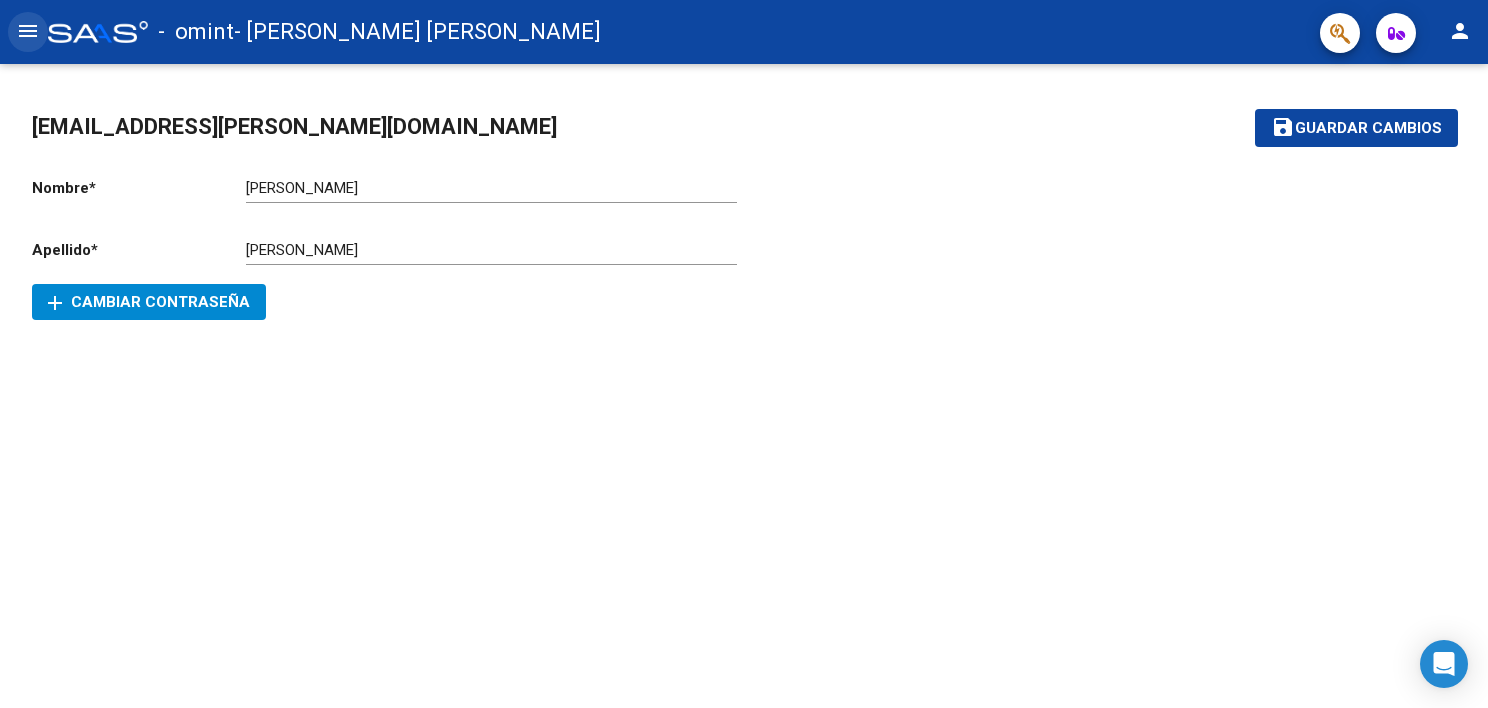 click on "menu" 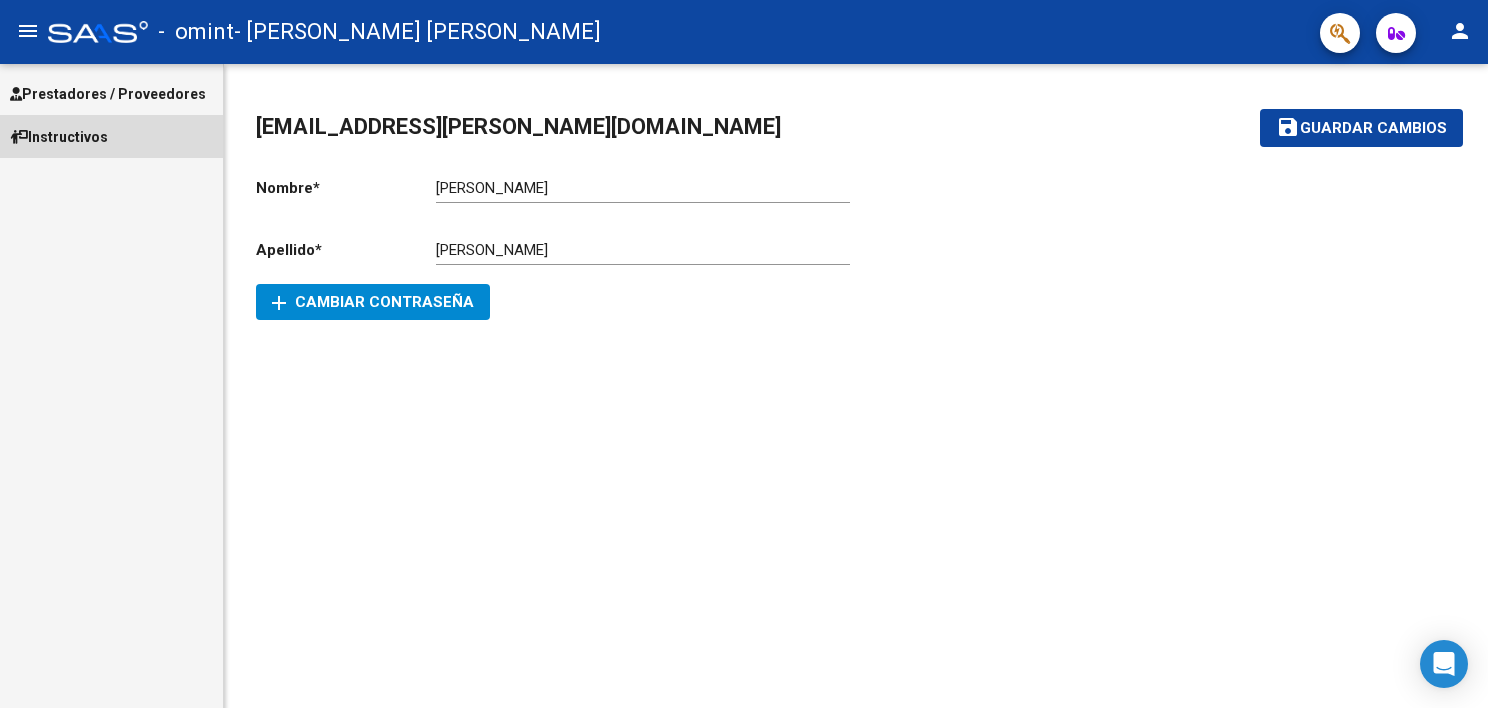 click on "Instructivos" at bounding box center [59, 137] 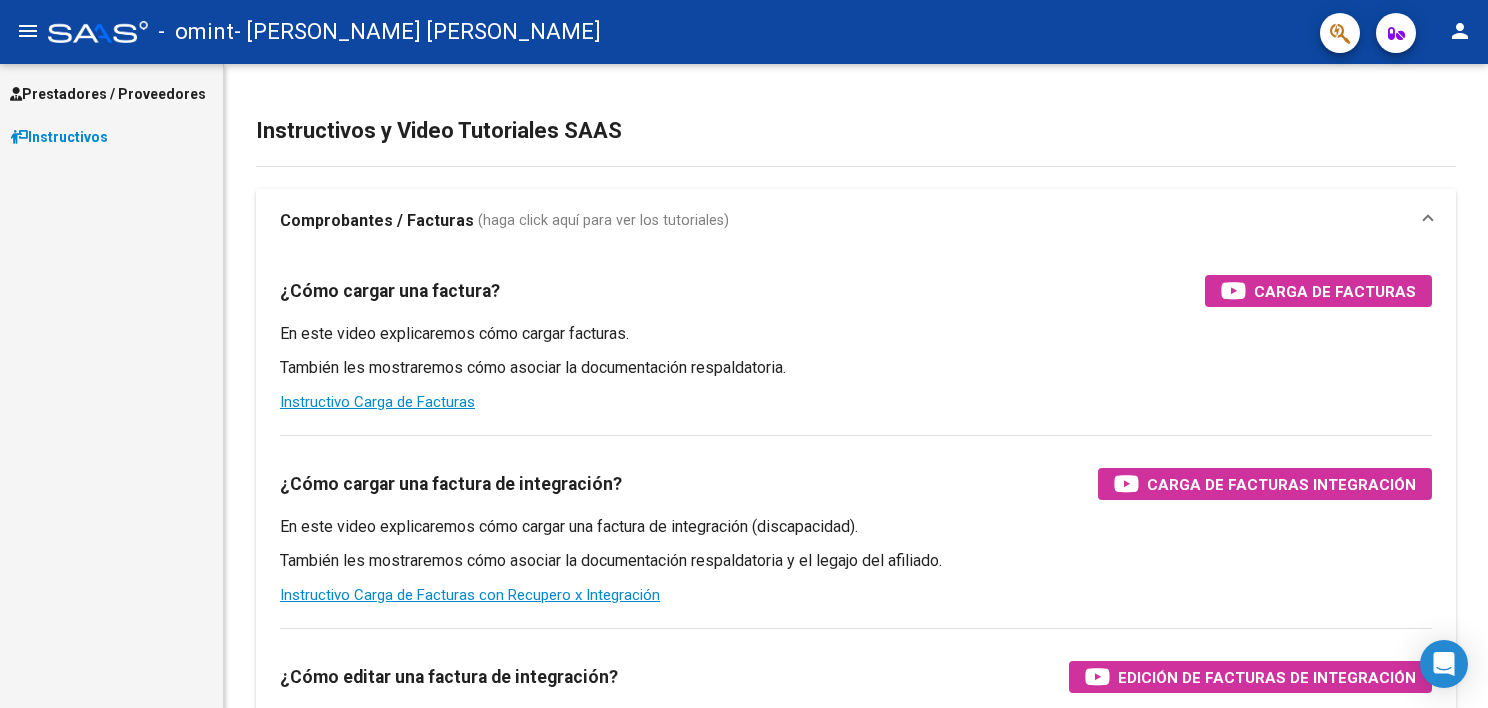 click on "(haga click aquí para ver los tutoriales)" at bounding box center [603, 221] 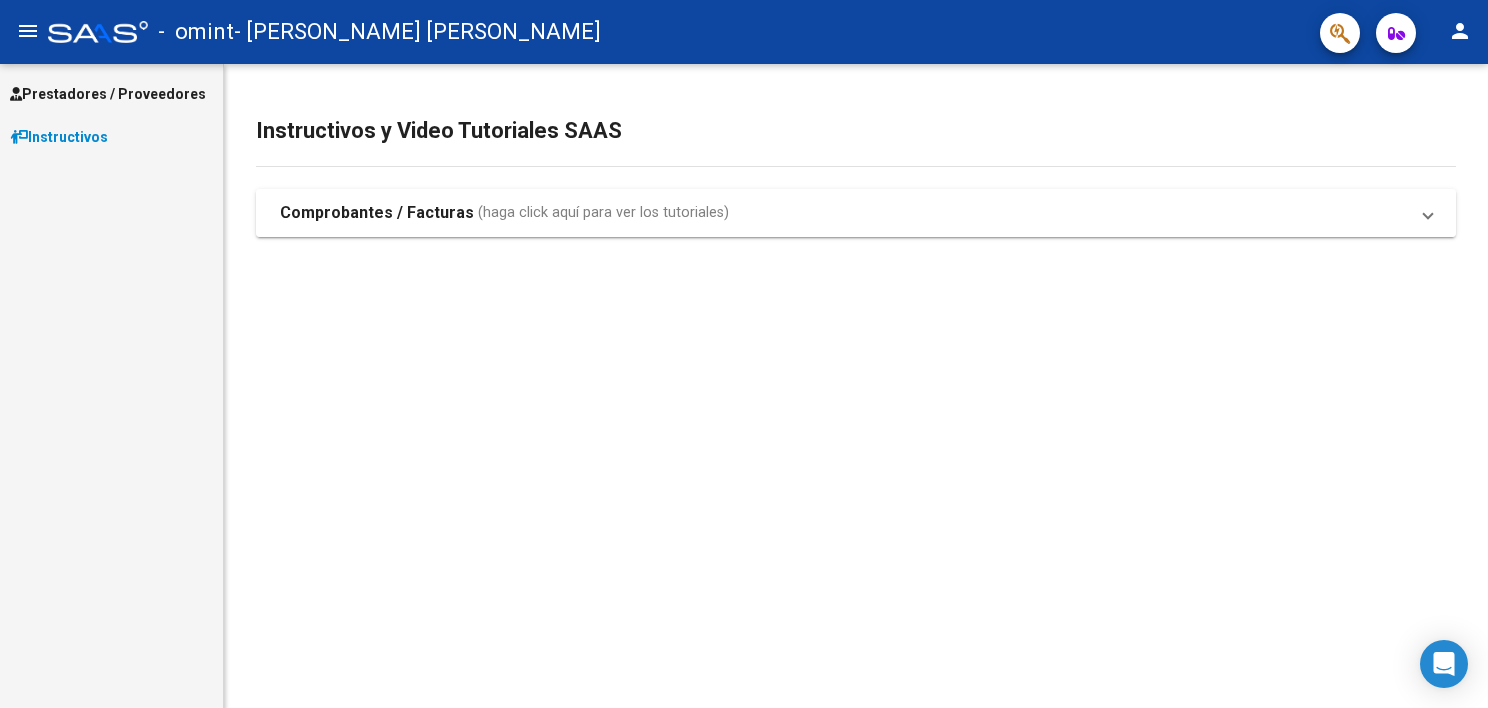 click on "(haga click aquí para ver los tutoriales)" at bounding box center (603, 213) 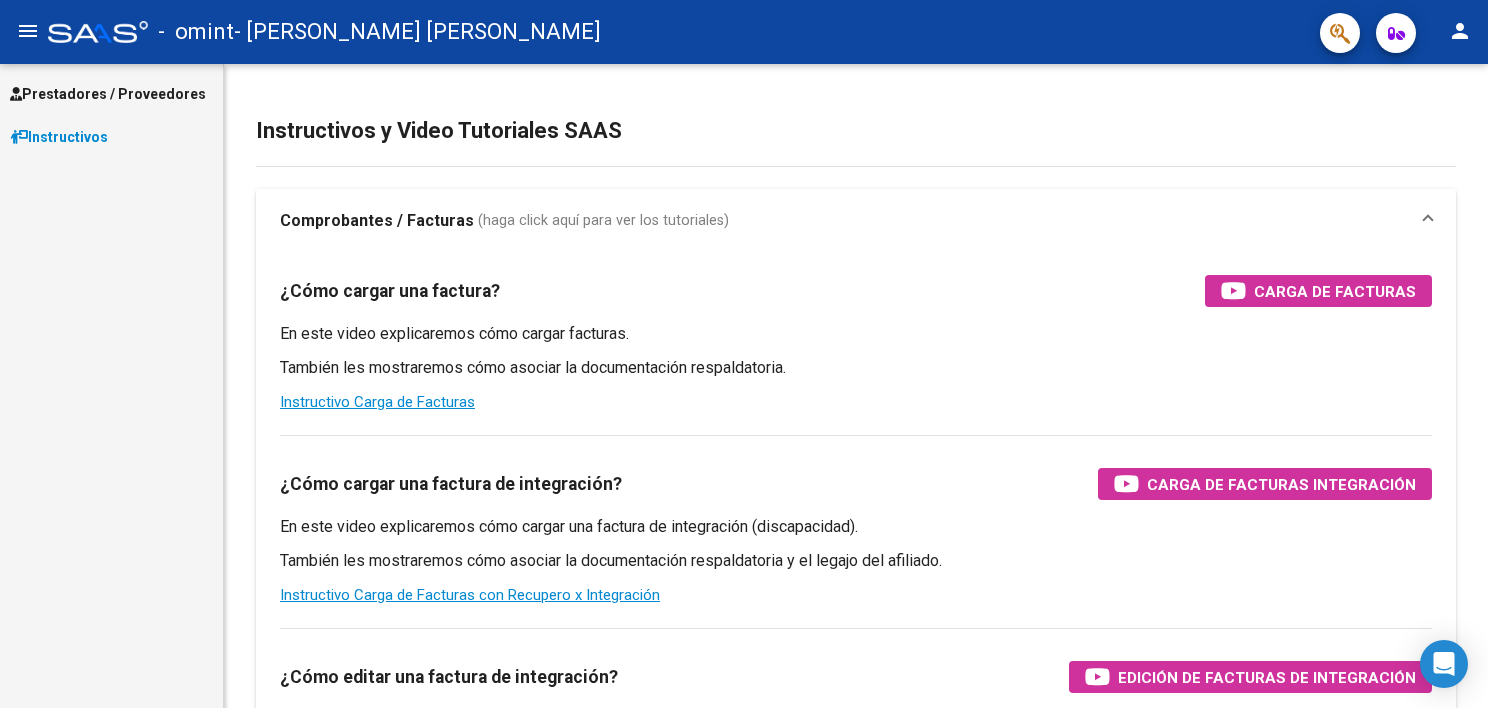 click on "Instructivos y Video Tutoriales SAAS Comprobantes / Facturas     (haga click aquí para ver los tutoriales) ¿Cómo cargar una factura?    Carga de Facturas En este video explicaremos cómo cargar facturas. También les mostraremos cómo asociar la documentación respaldatoria. Instructivo Carga de Facturas ¿Cómo cargar una factura de integración?    Carga de Facturas Integración En este video explicaremos cómo cargar una factura de integración (discapacidad). También les mostraremos cómo asociar la documentación respaldatoria y el legajo del afiliado. Instructivo Carga de Facturas con Recupero x Integración ¿Cómo editar una factura de integración?    Edición de Facturas de integración En este video explicaremos cómo editar una factura que ya habíamos cargado. Les mostraremos cómo asociar la documentación respaldatoria y la trazabilidad." 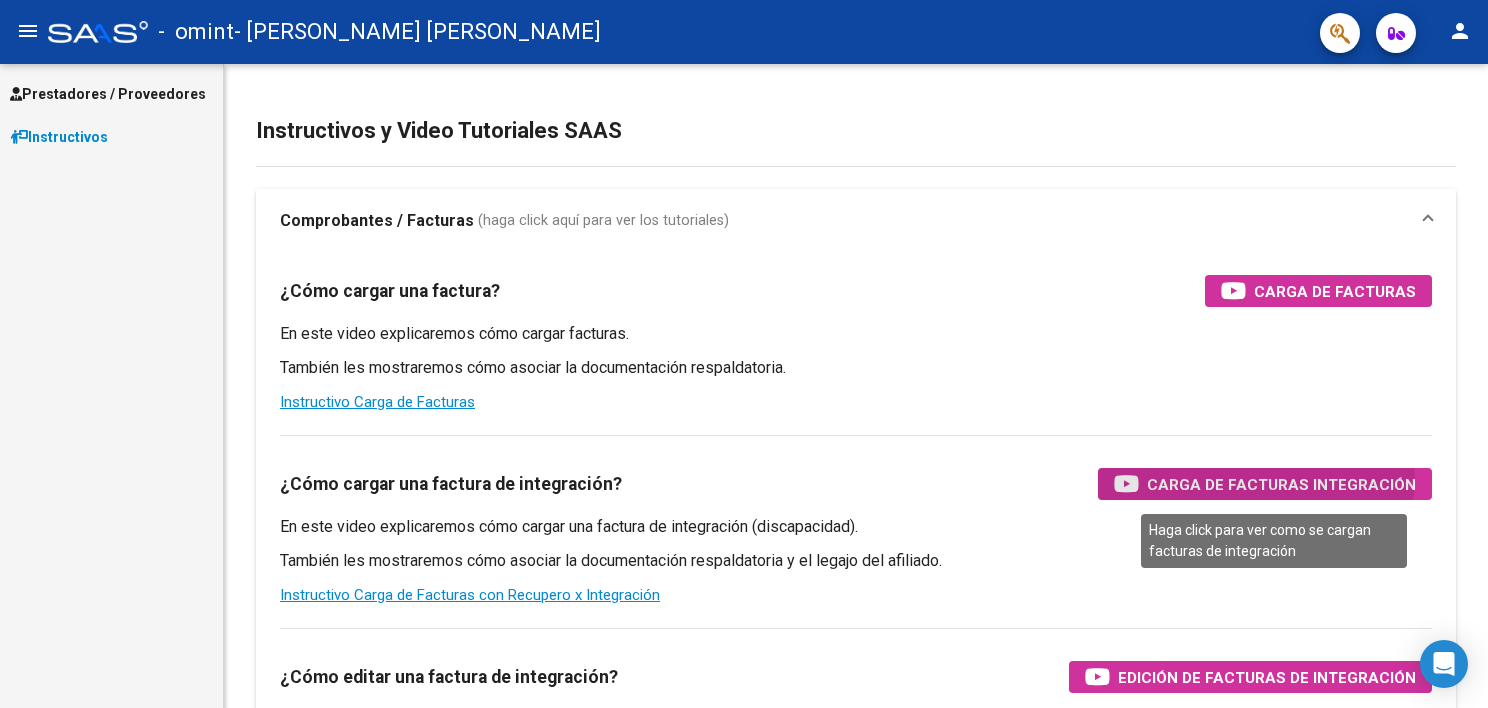 click on "Carga de Facturas Integración" at bounding box center [1281, 484] 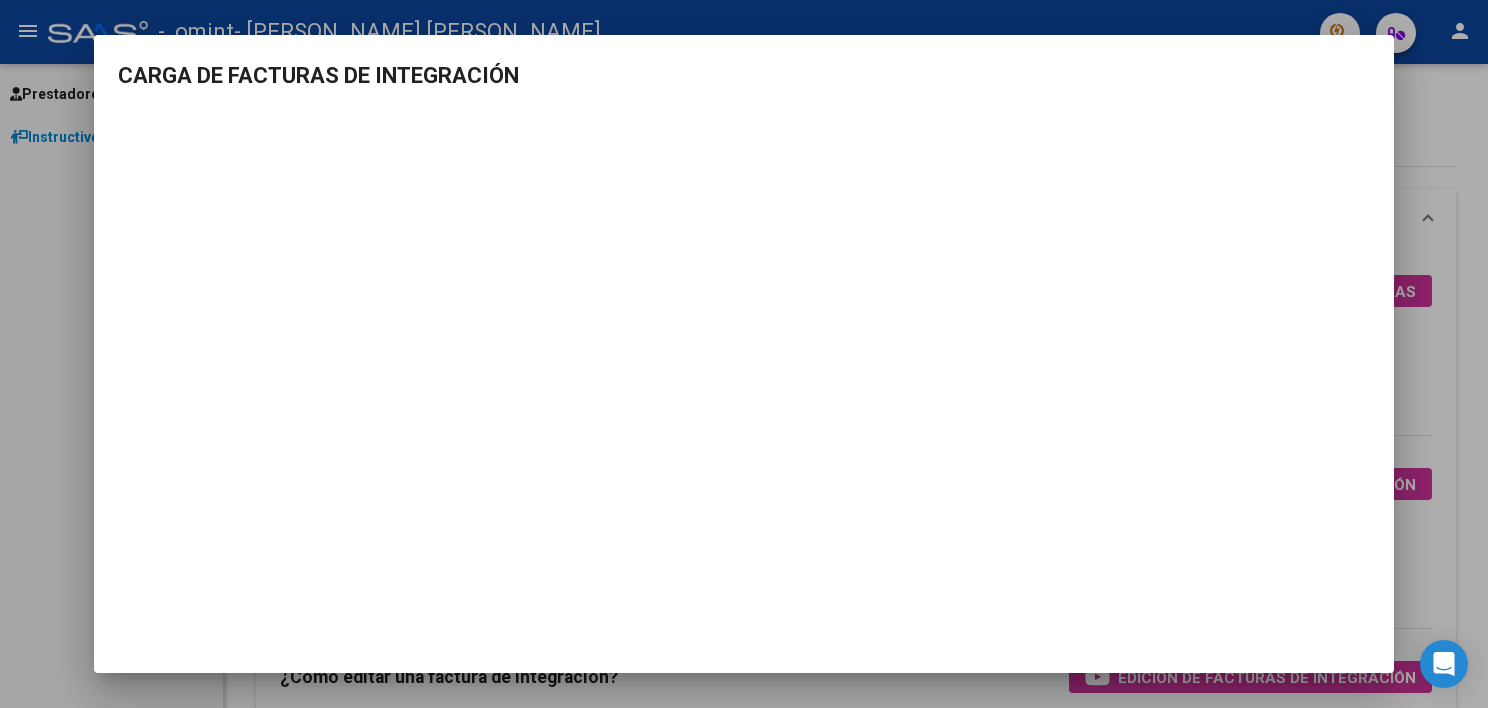 click at bounding box center [744, 354] 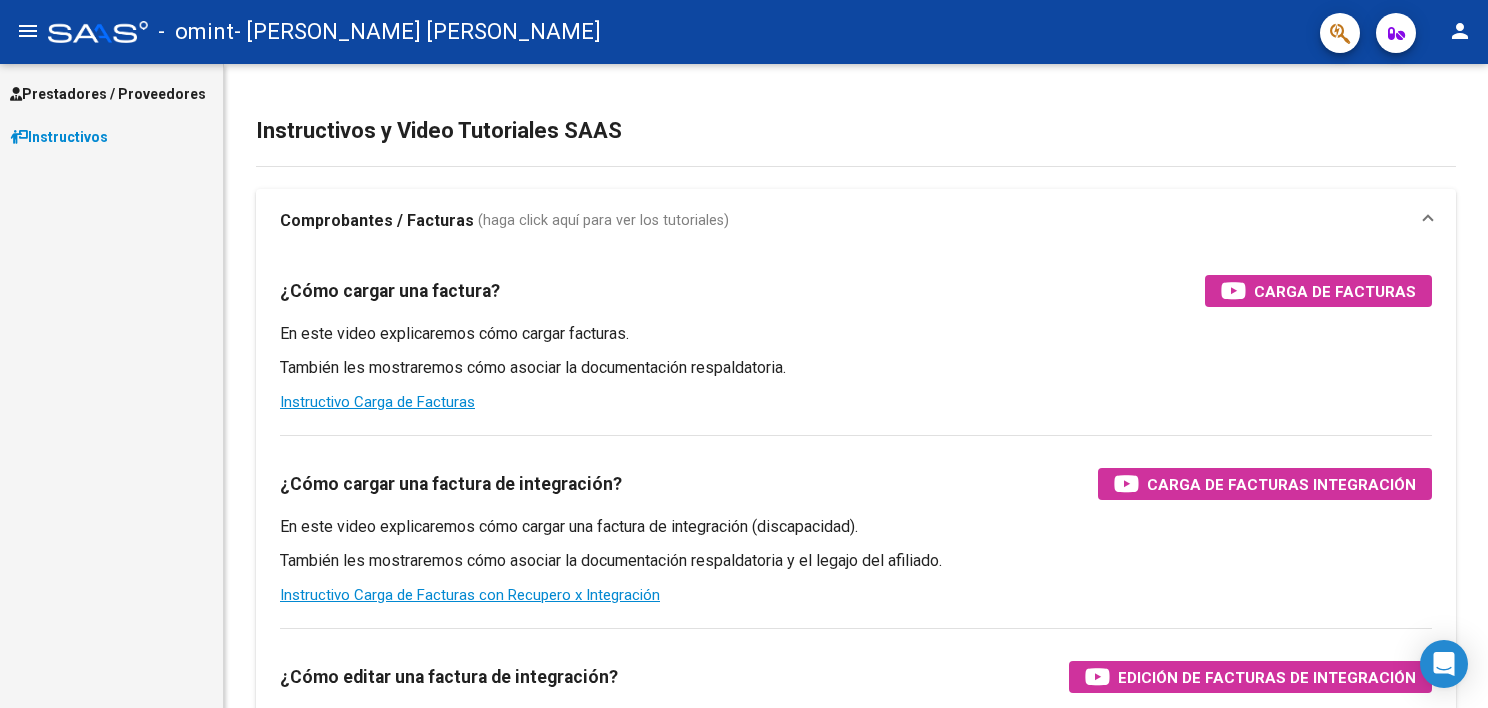 click on "Instructivos y Video Tutoriales SAAS Comprobantes / Facturas     (haga click aquí para ver los tutoriales) ¿Cómo cargar una factura?    Carga de Facturas En este video explicaremos cómo cargar facturas. También les mostraremos cómo asociar la documentación respaldatoria. Instructivo Carga de Facturas ¿Cómo cargar una factura de integración?    Carga de Facturas Integración En este video explicaremos cómo cargar una factura de integración (discapacidad). También les mostraremos cómo asociar la documentación respaldatoria y el legajo del afiliado. Instructivo Carga de Facturas con Recupero x Integración ¿Cómo editar una factura de integración?    Edición de Facturas de integración En este video explicaremos cómo editar una factura que ya habíamos cargado. Les mostraremos cómo asociar la documentación respaldatoria y la trazabilidad." 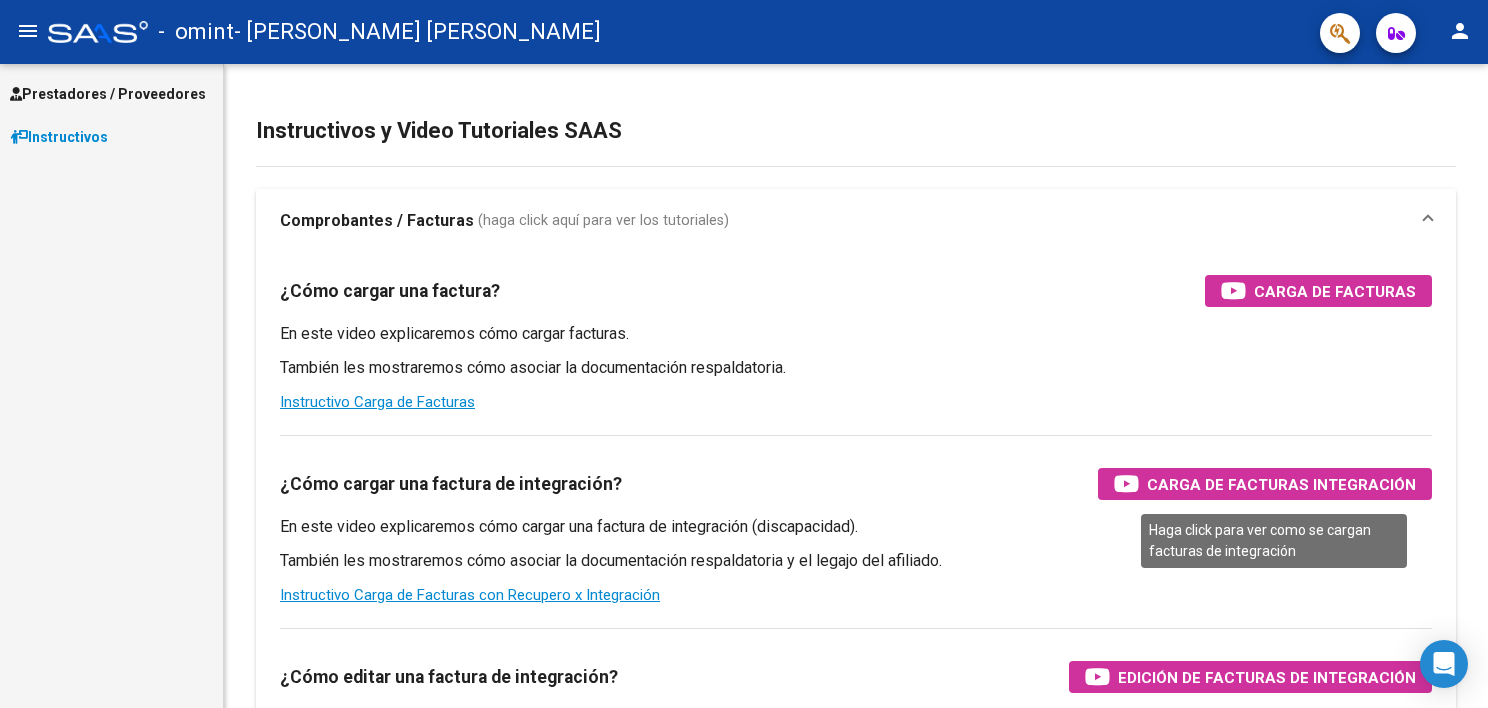 click on "Carga de Facturas Integración" at bounding box center (1281, 484) 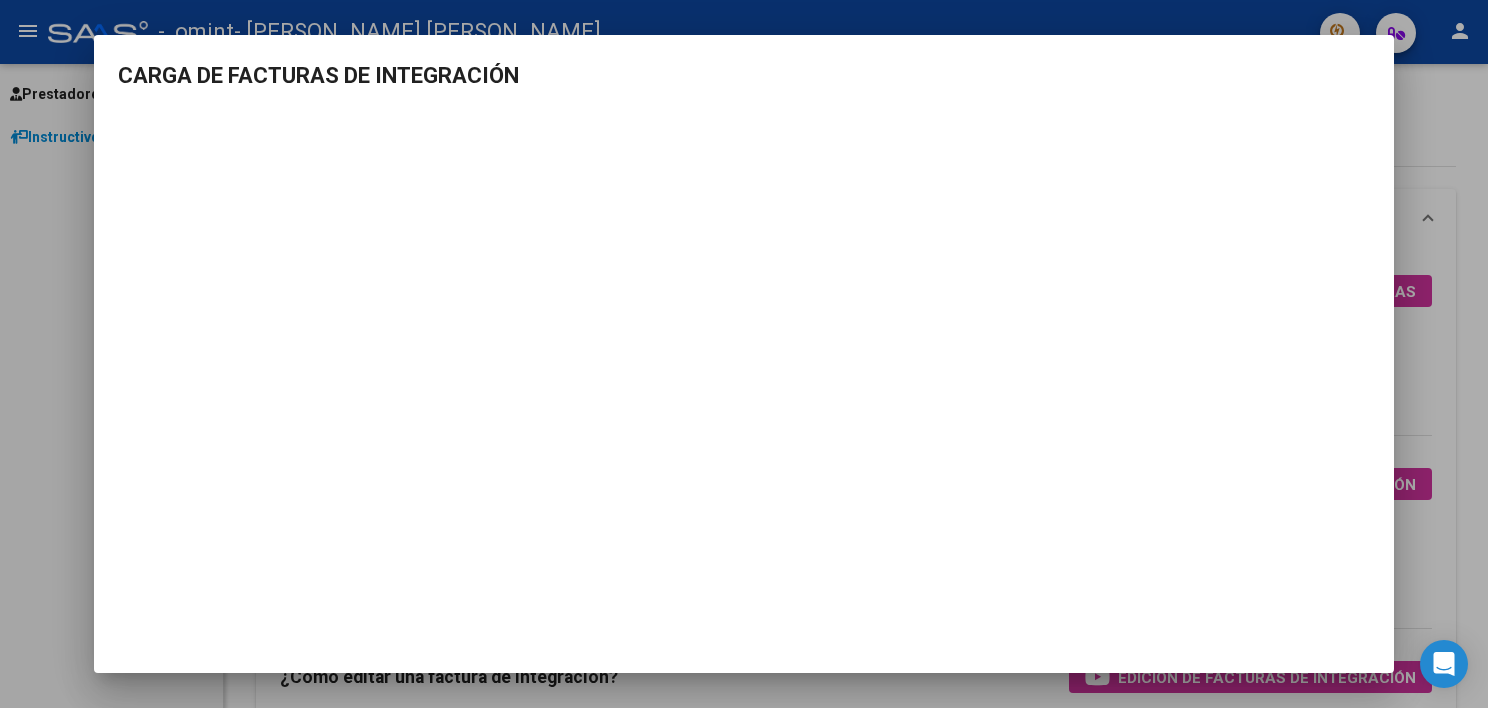 click on "CARGA DE FACTURAS DE INTEGRACIÓN" at bounding box center [744, 353] 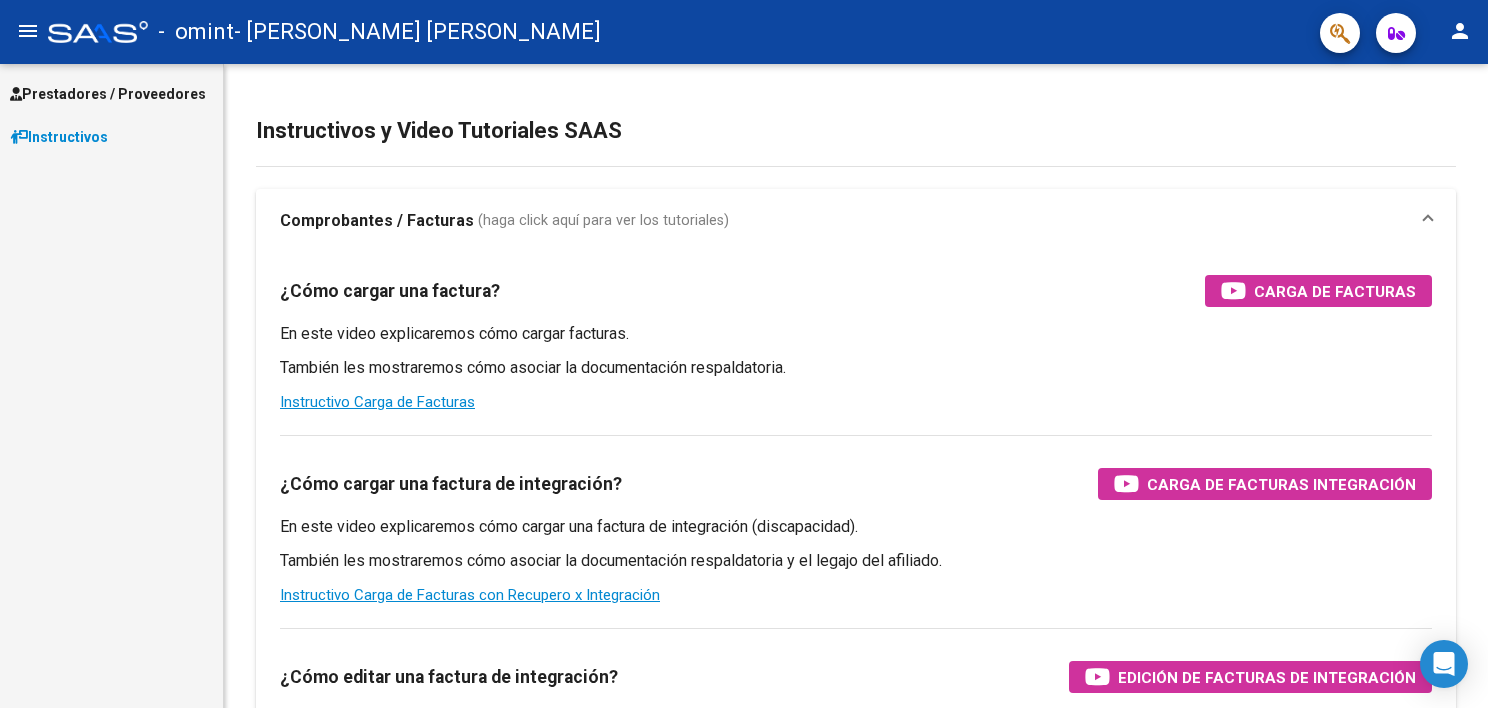 type 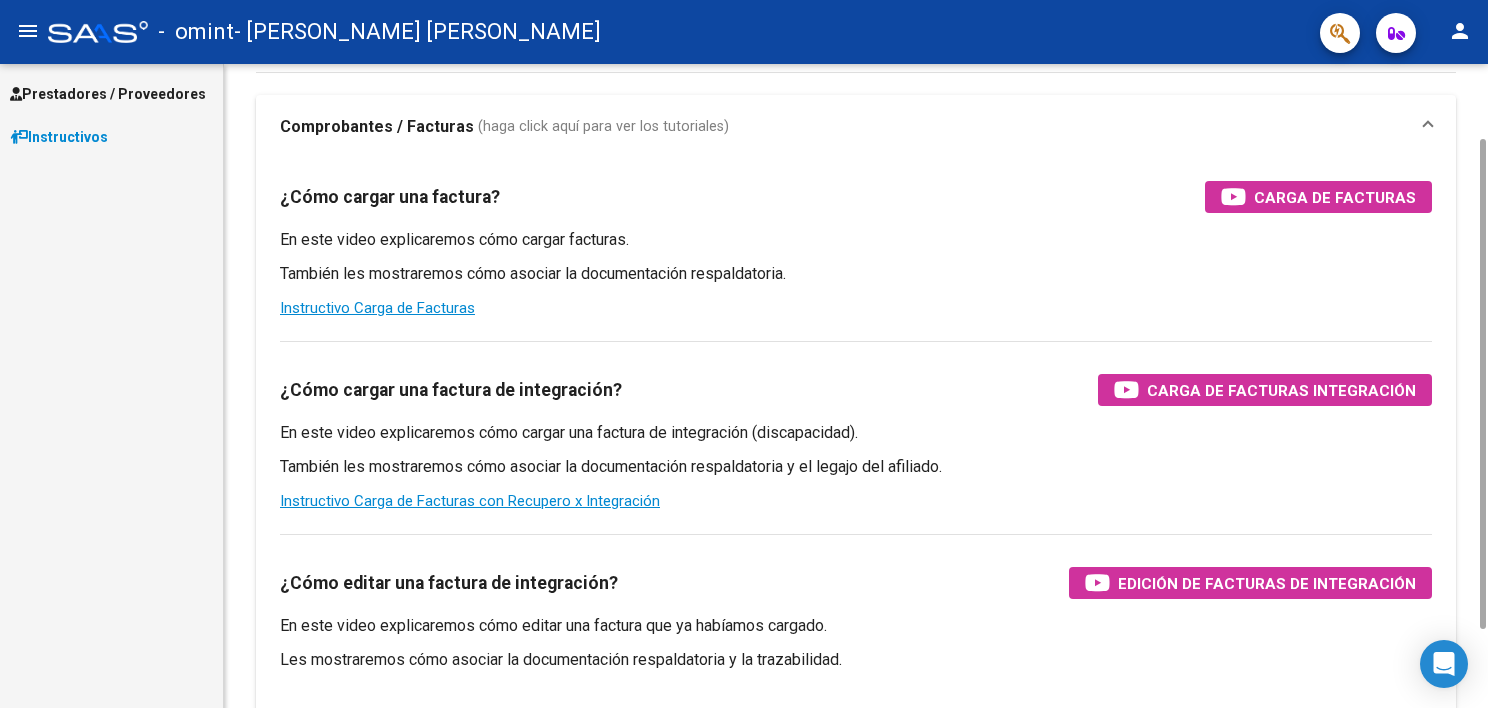 scroll, scrollTop: 96, scrollLeft: 0, axis: vertical 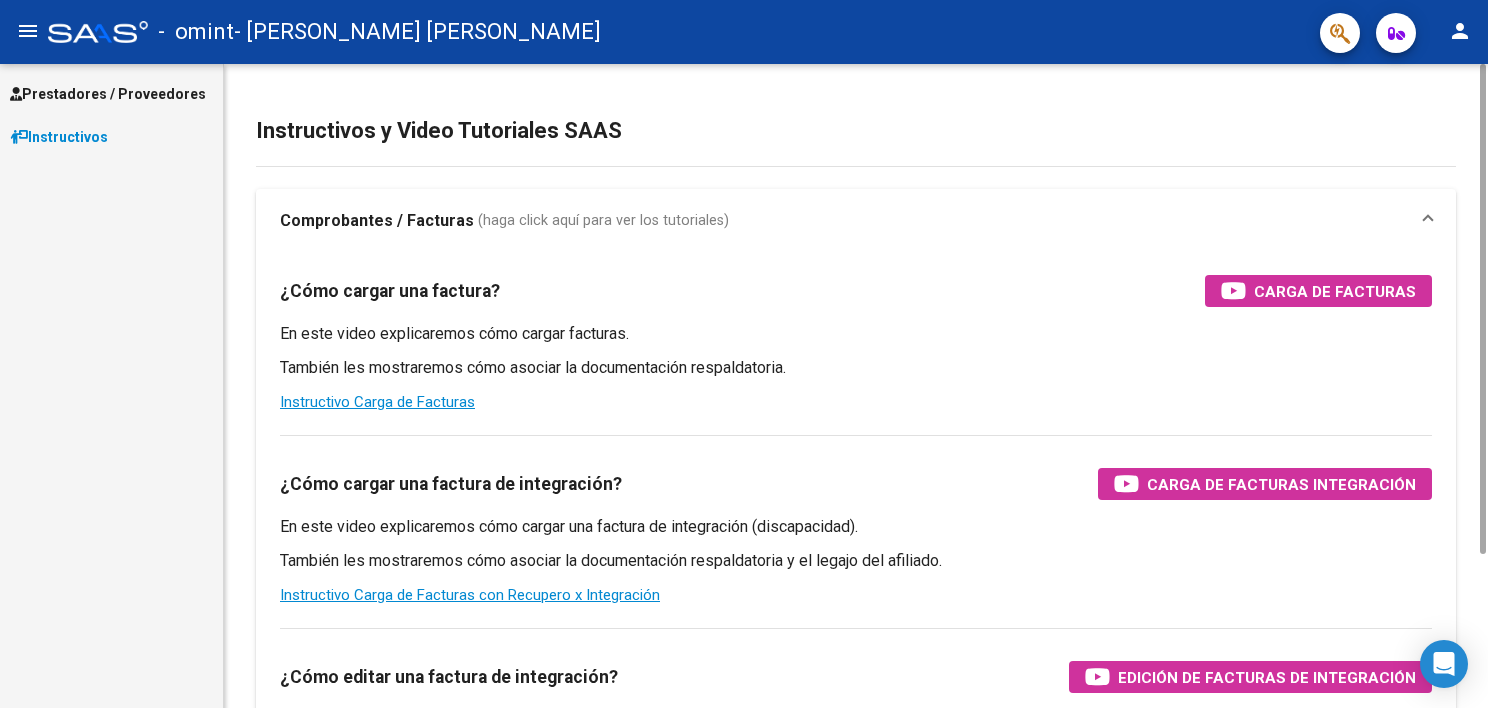 drag, startPoint x: 1485, startPoint y: 300, endPoint x: 1449, endPoint y: 37, distance: 265.45245 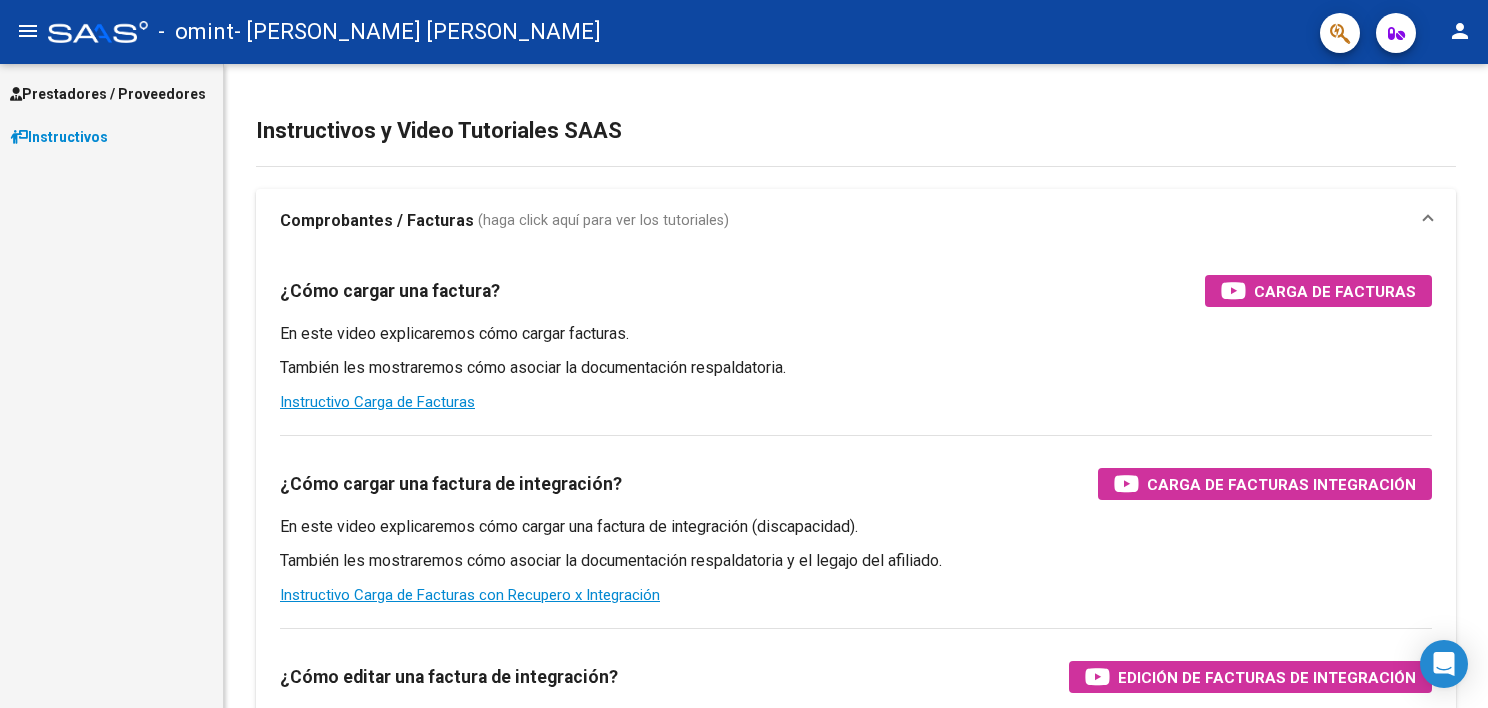 click on "Prestadores / Proveedores" at bounding box center (108, 94) 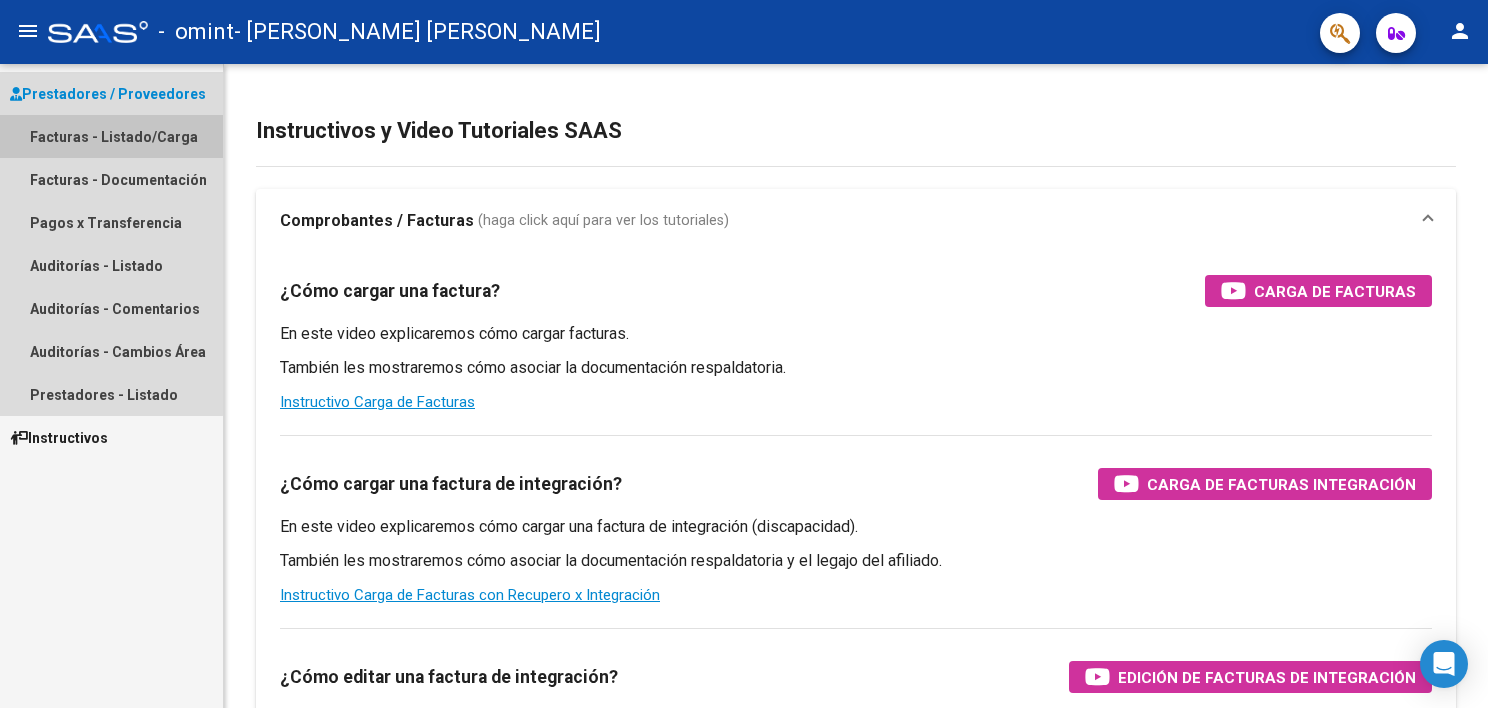 click on "Facturas - Listado/Carga" at bounding box center (111, 136) 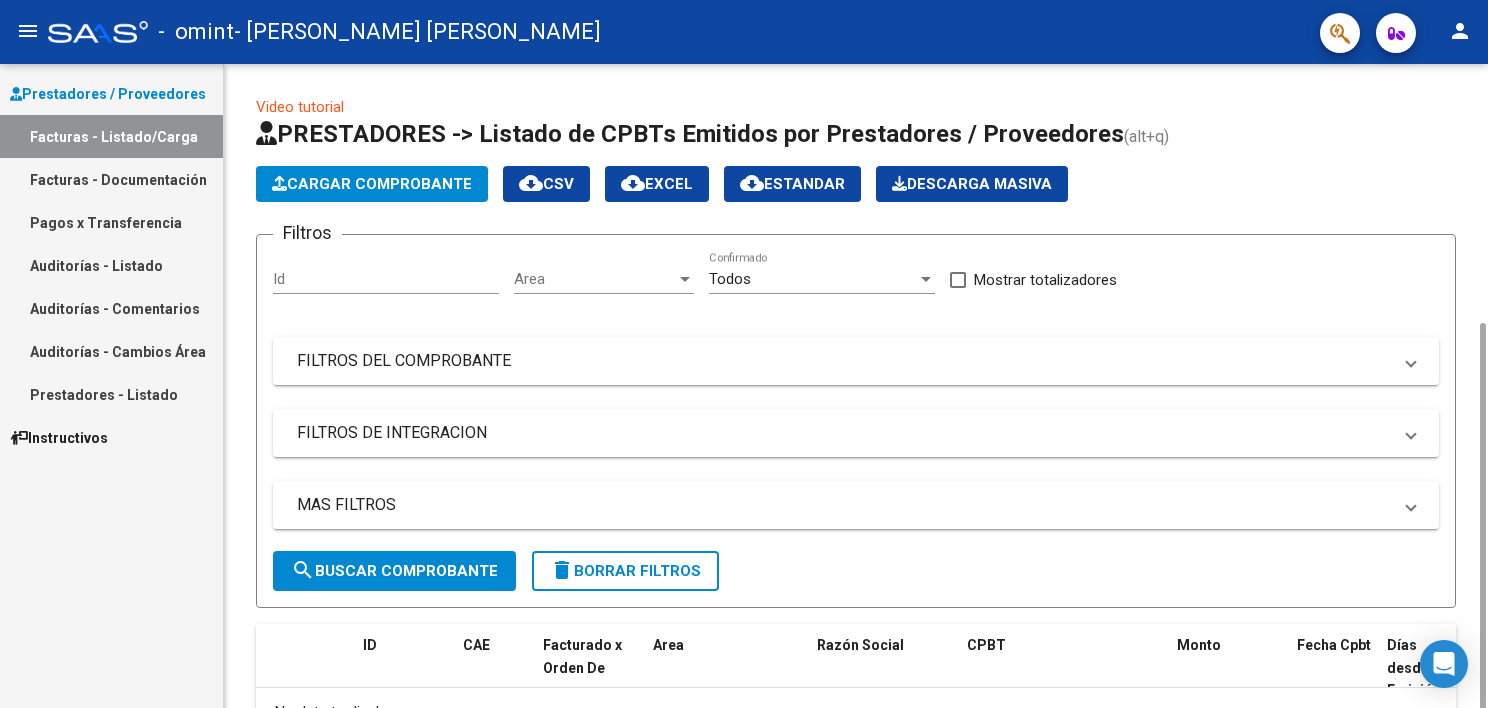 scroll, scrollTop: 142, scrollLeft: 0, axis: vertical 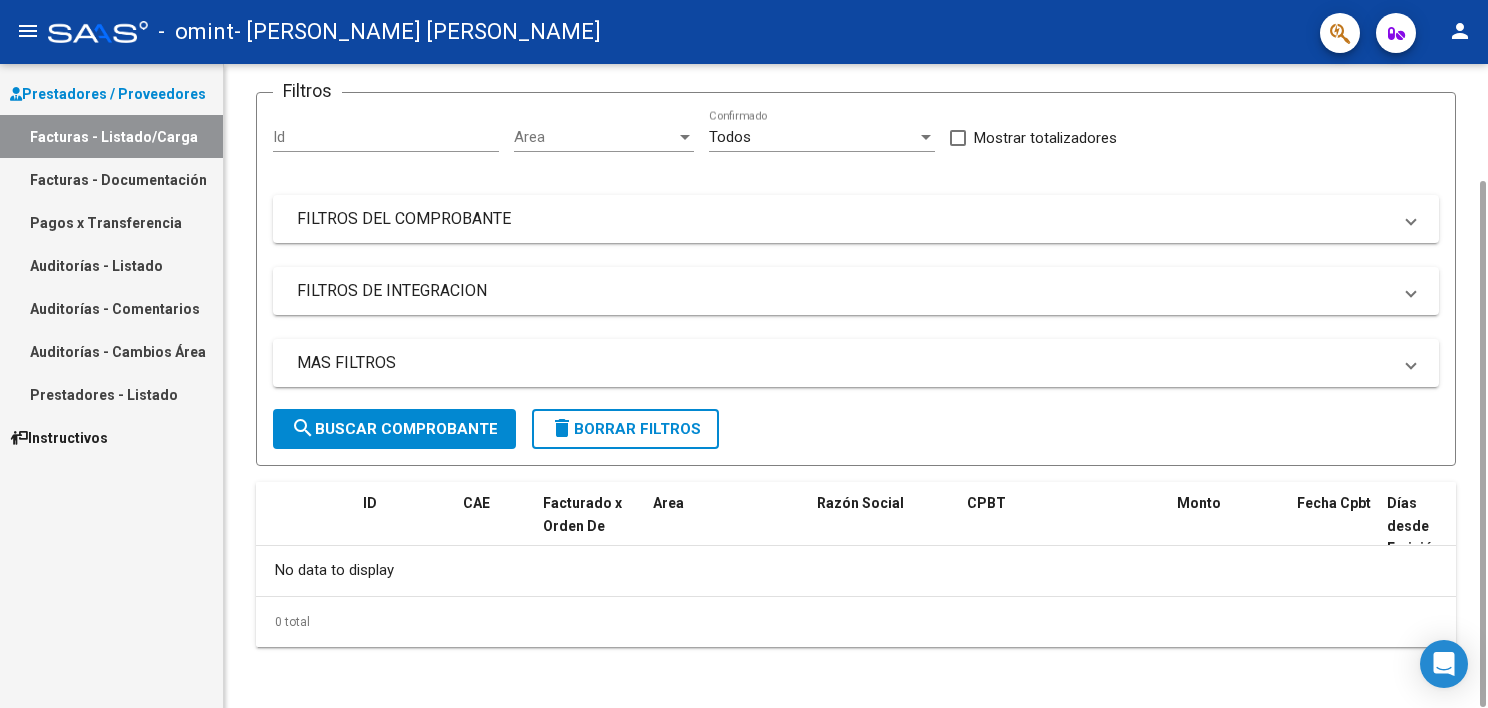 drag, startPoint x: 1477, startPoint y: 148, endPoint x: 1504, endPoint y: 354, distance: 207.76189 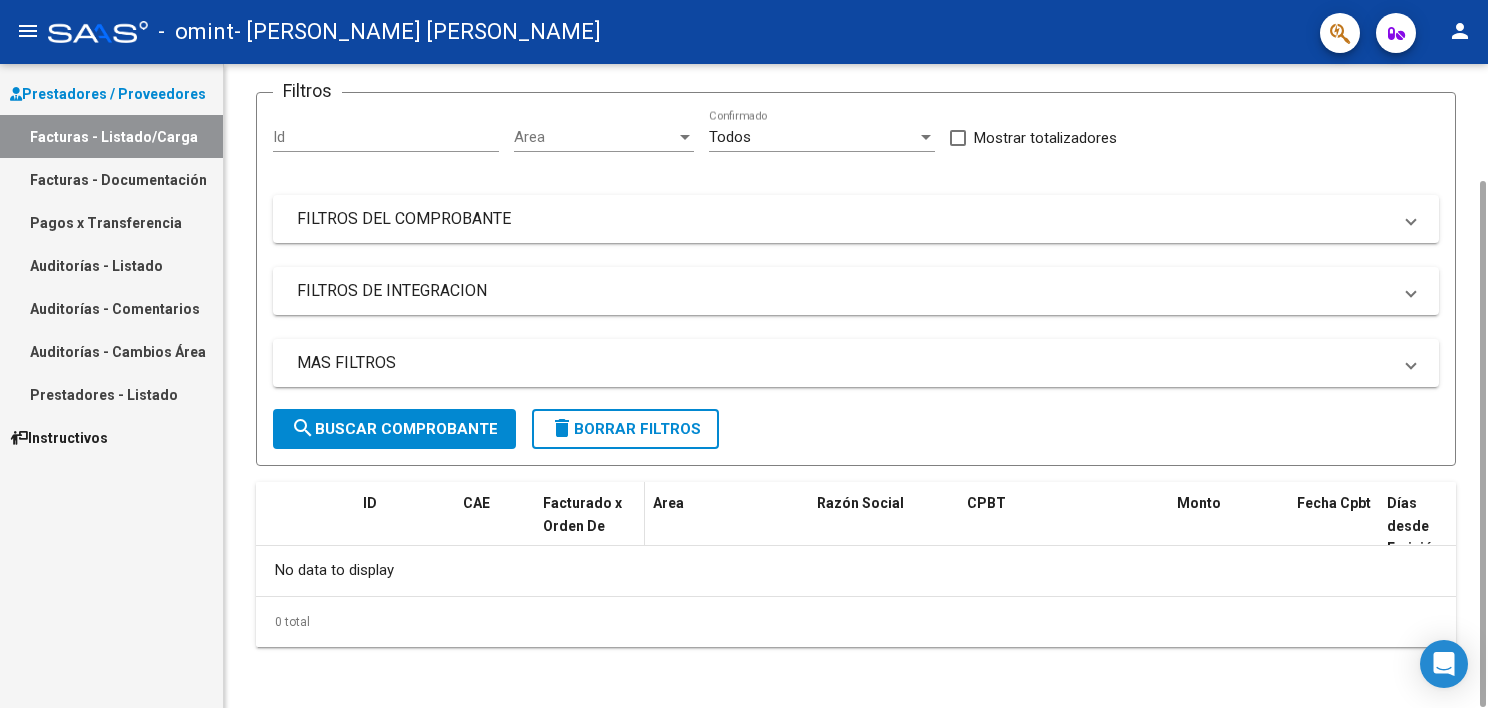 click on "Facturado x Orden De" 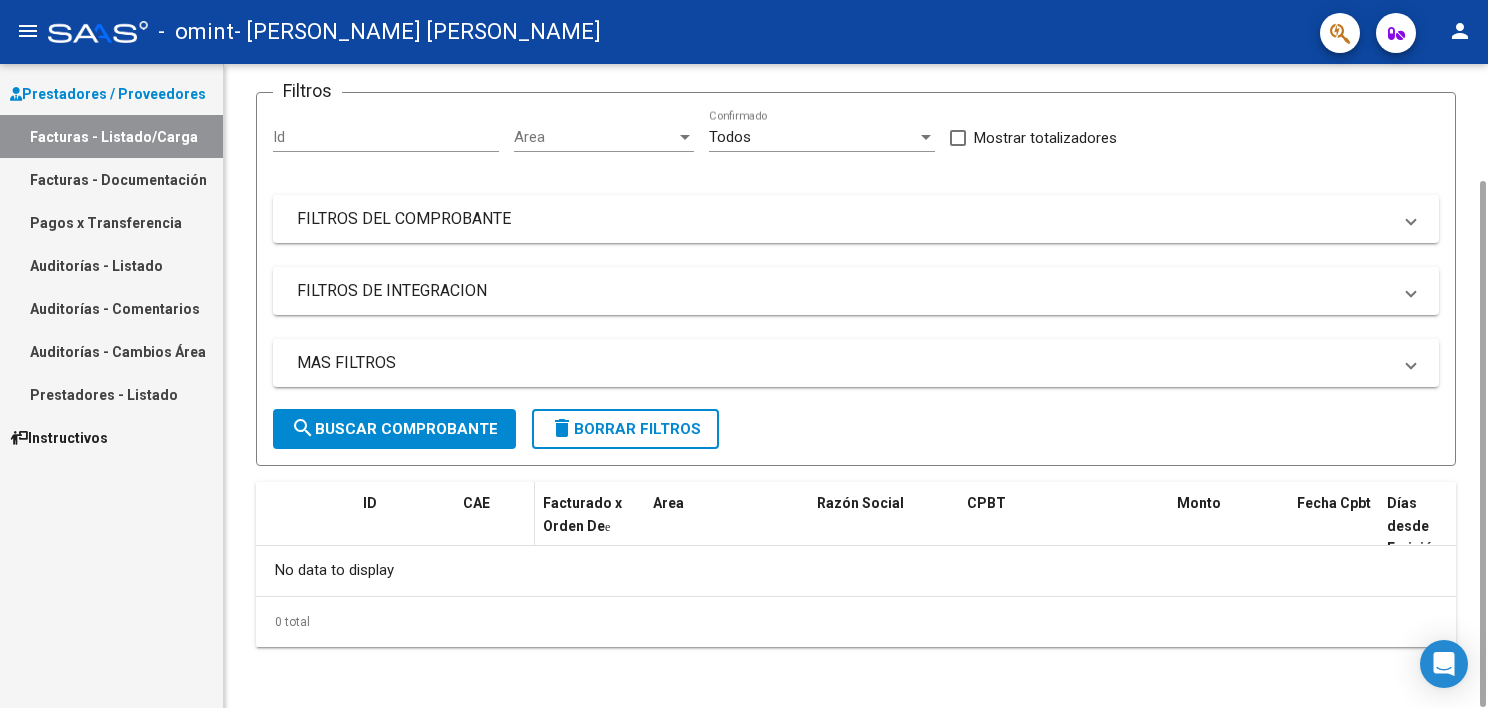 click on "CAE" 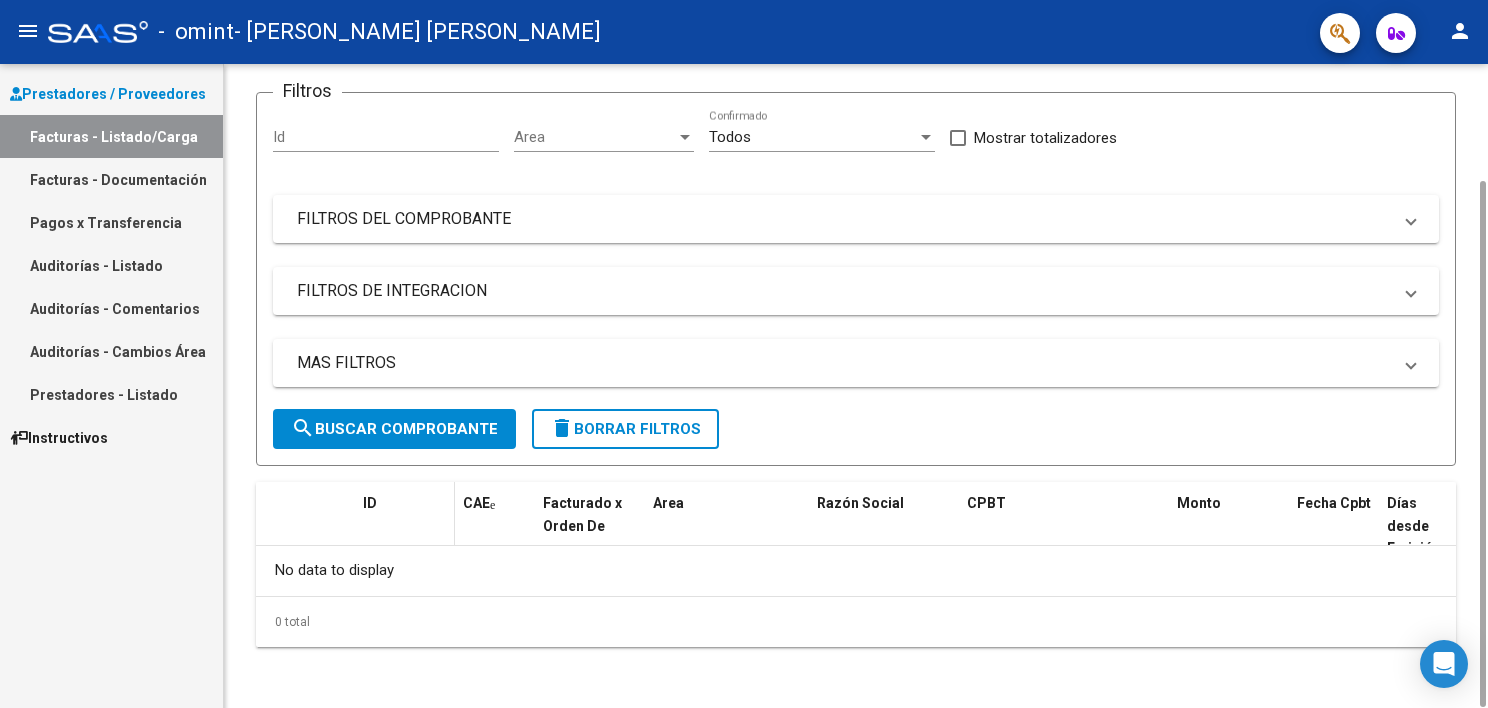 click on "ID" 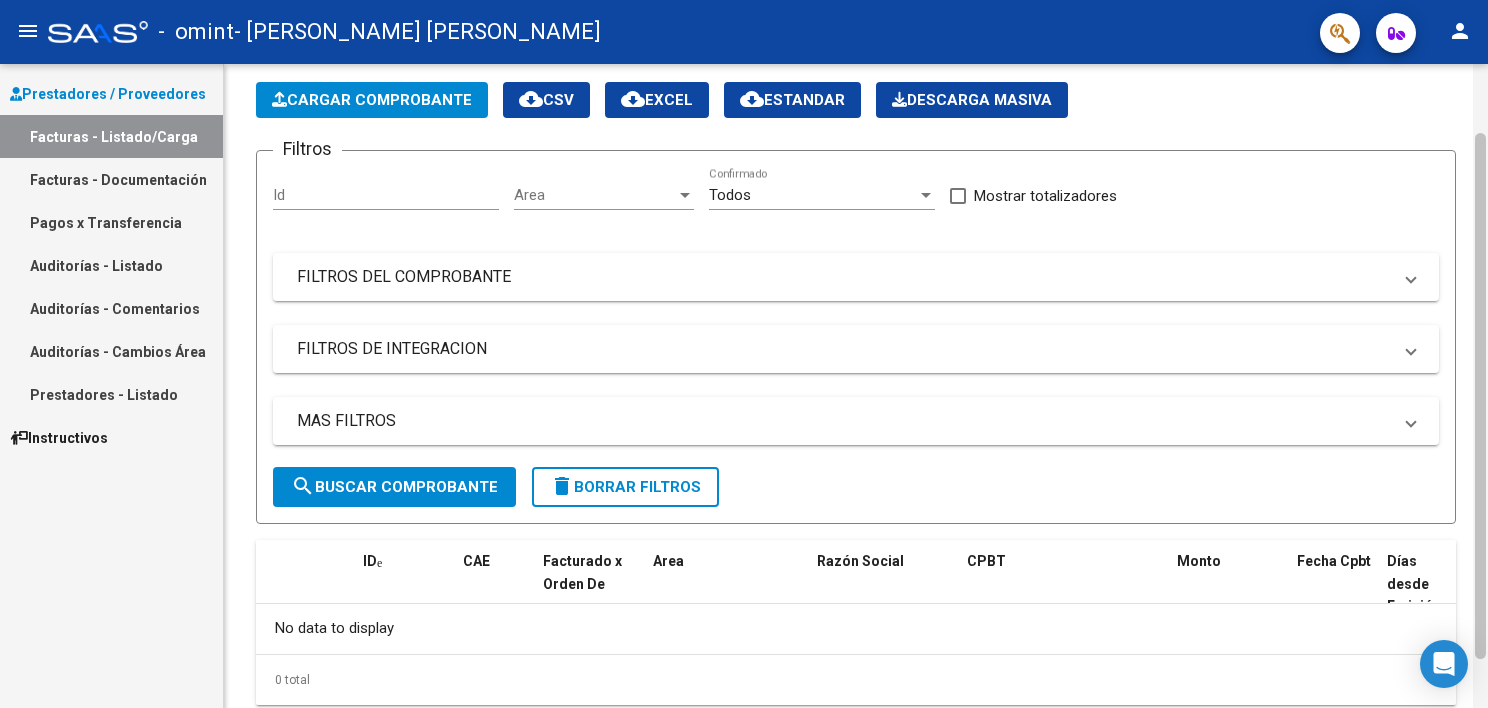 scroll, scrollTop: 79, scrollLeft: 0, axis: vertical 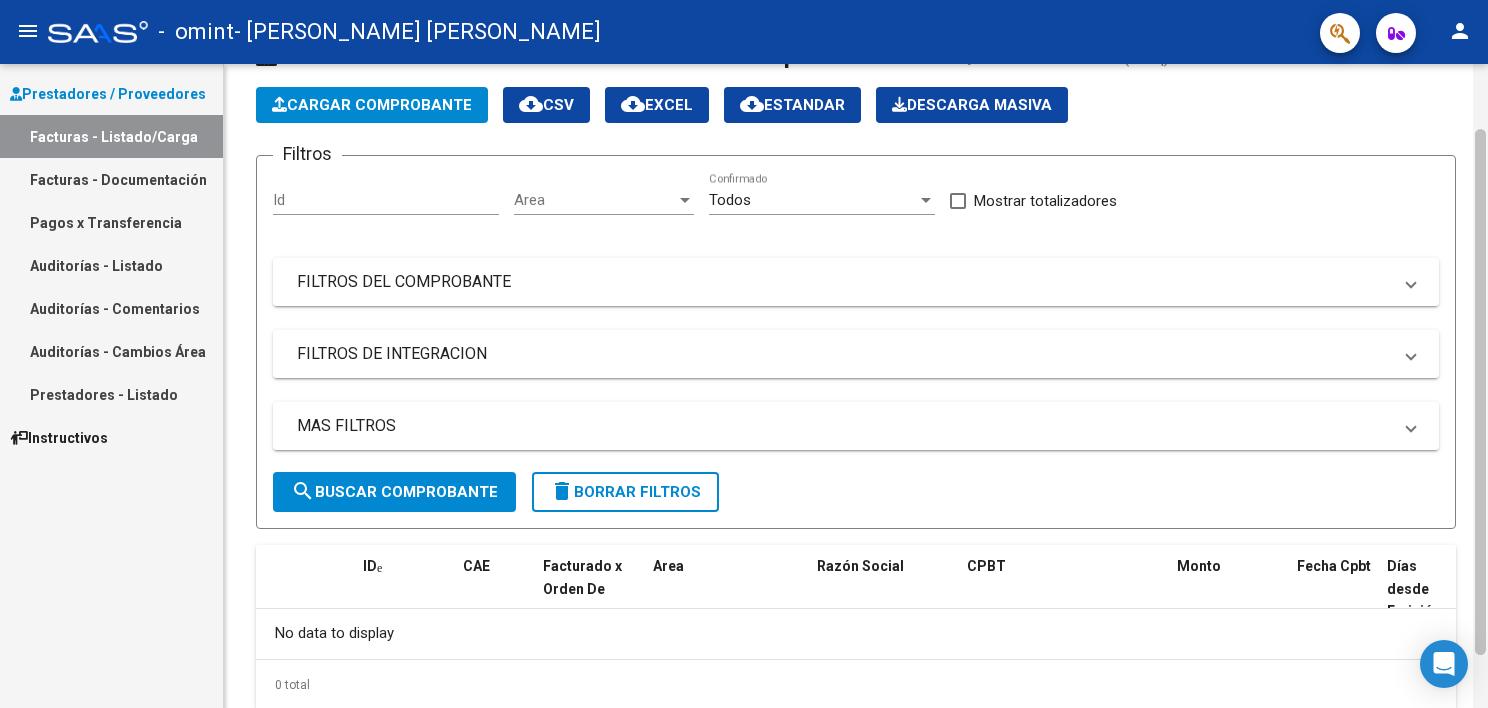drag, startPoint x: 1484, startPoint y: 288, endPoint x: 1476, endPoint y: 236, distance: 52.611786 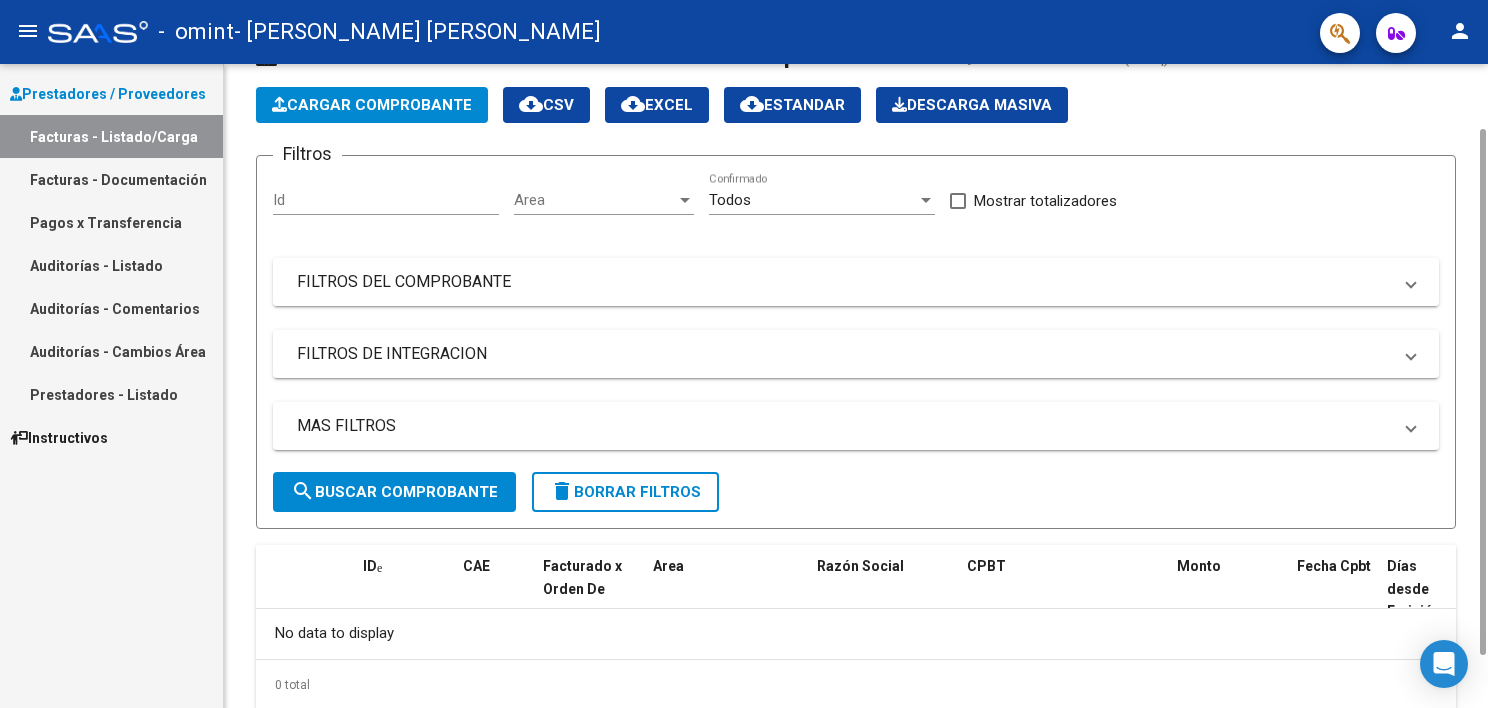click on "FILTROS DEL COMPROBANTE" at bounding box center (844, 282) 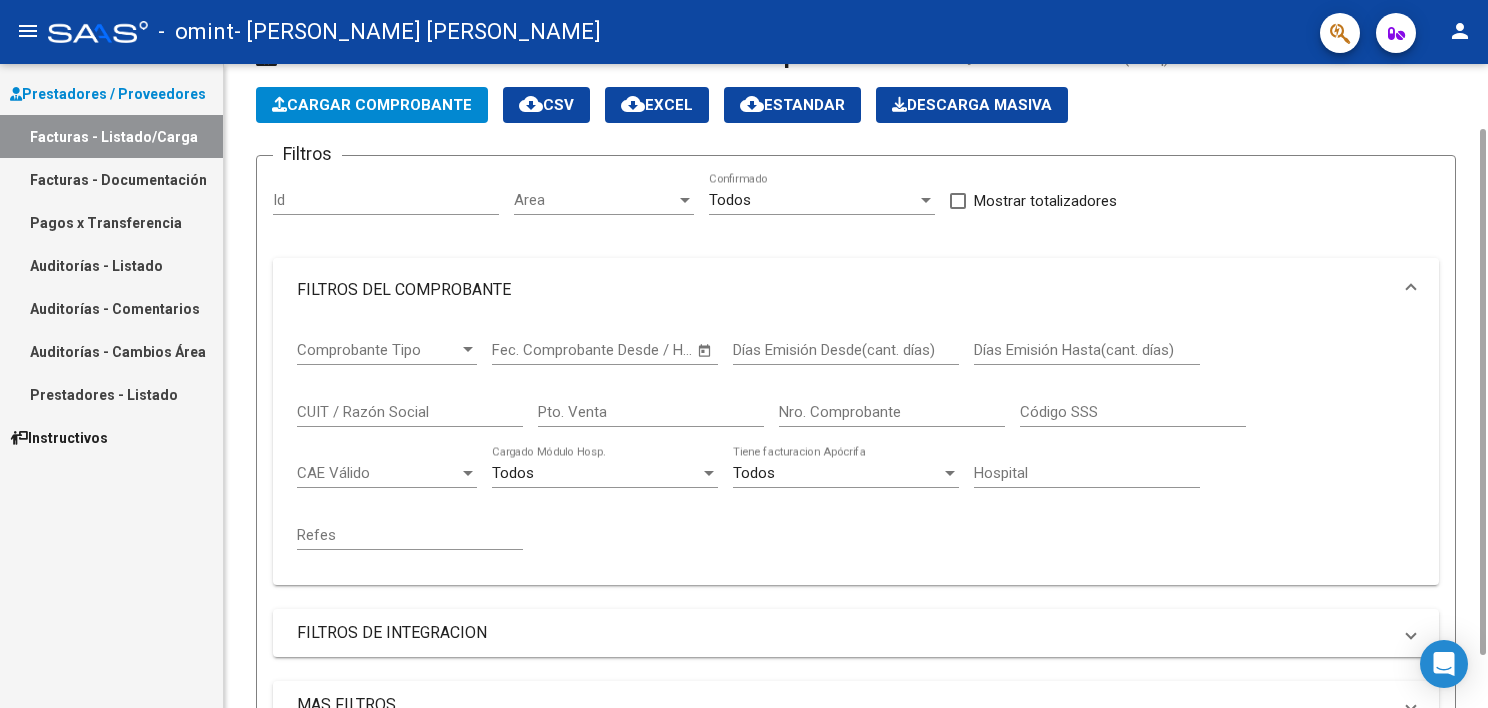 click on "FILTROS DEL COMPROBANTE" at bounding box center (844, 290) 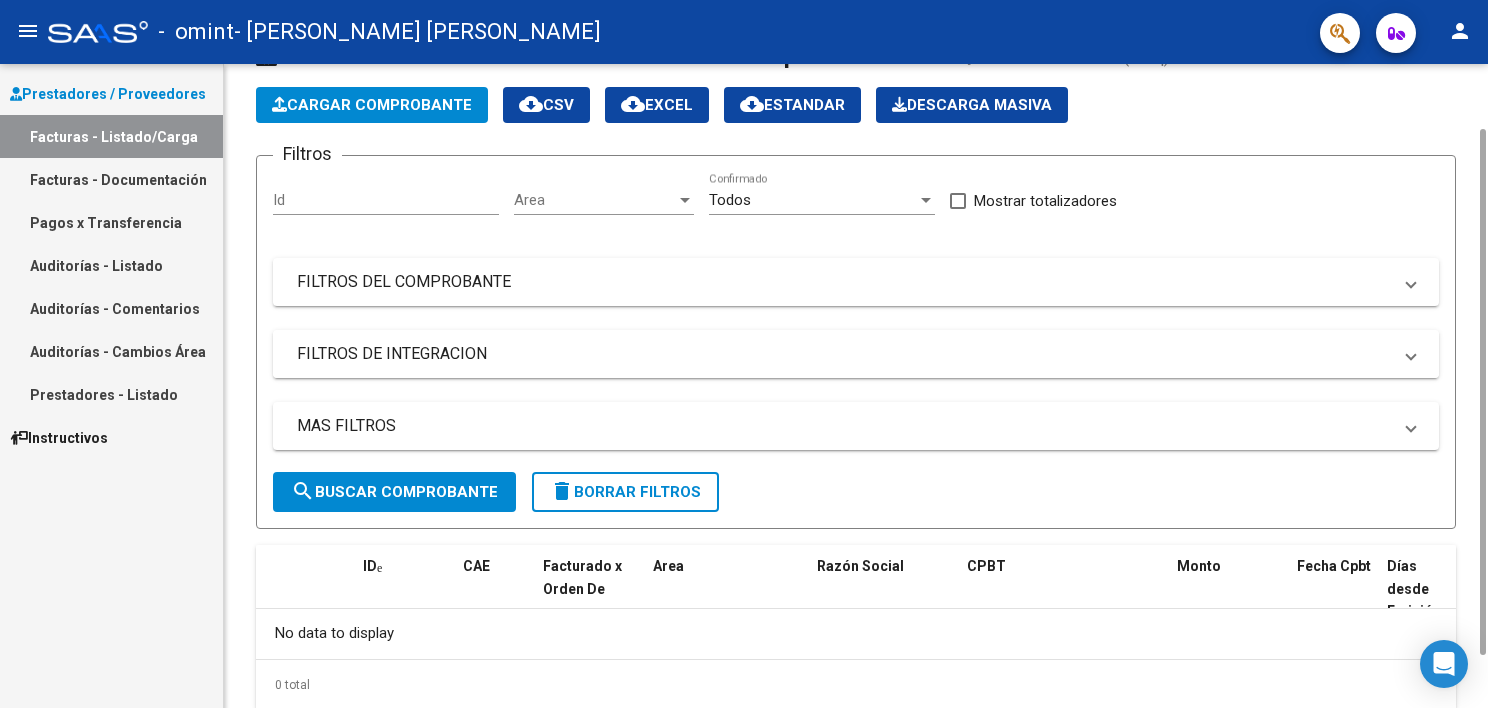 click on "FILTROS DE INTEGRACION" at bounding box center [844, 354] 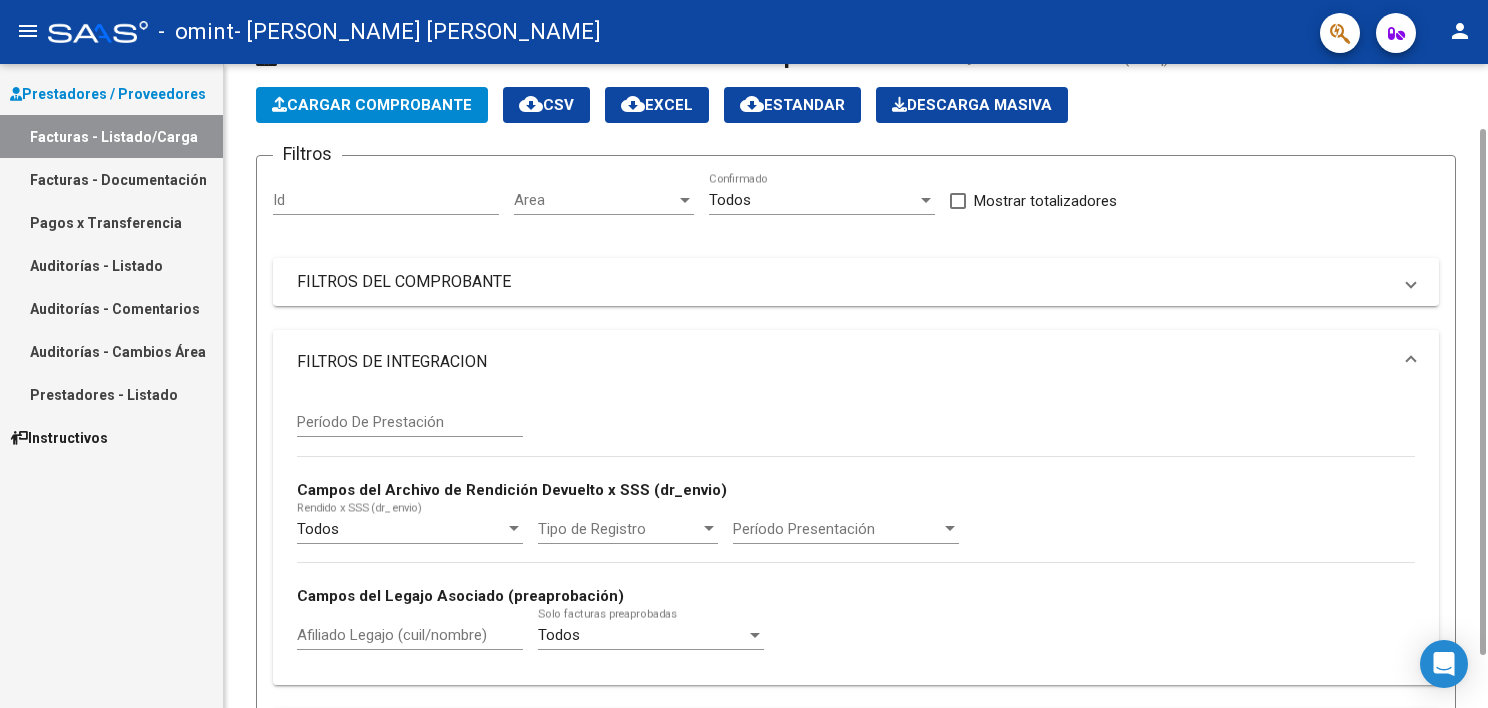 click on "FILTROS DE INTEGRACION" at bounding box center (844, 362) 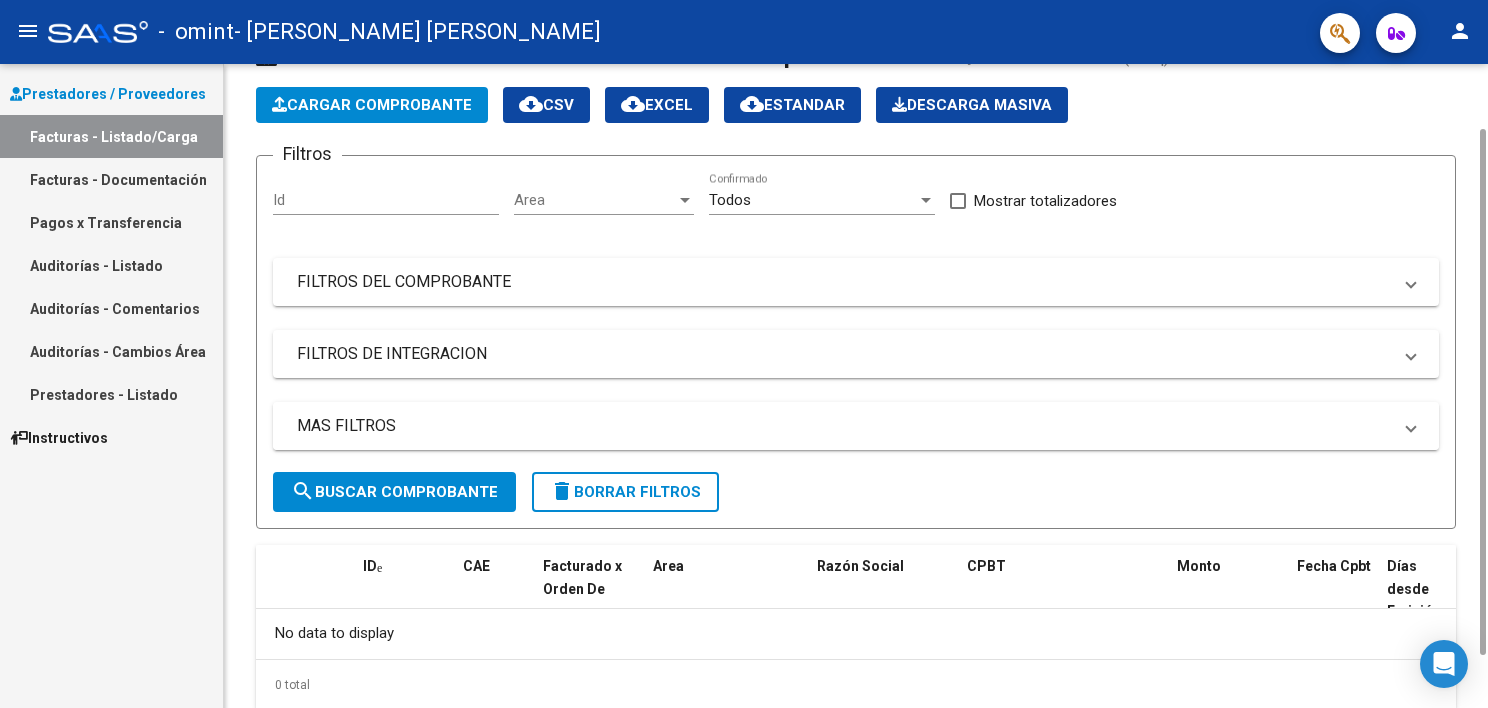 click on "MAS FILTROS" at bounding box center (856, 426) 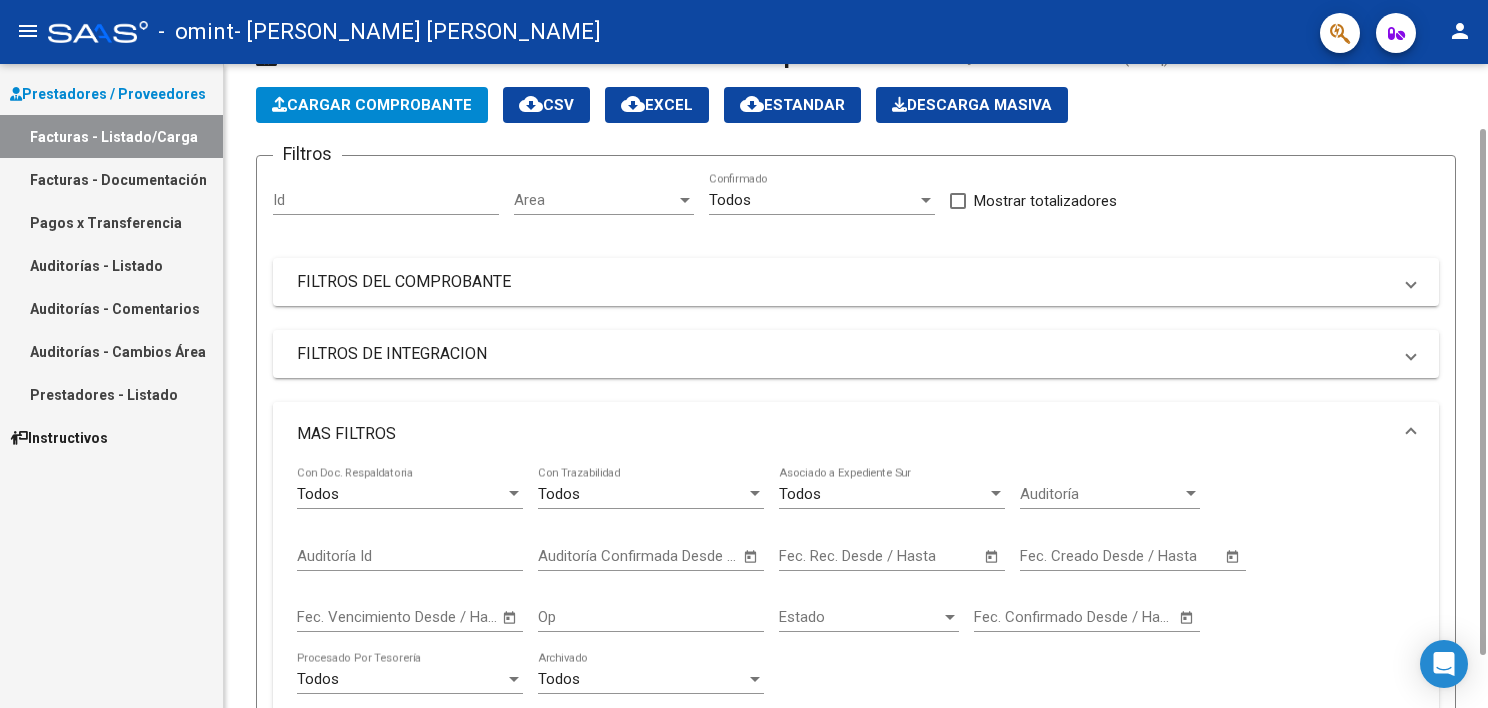 click on "MAS FILTROS" at bounding box center [844, 434] 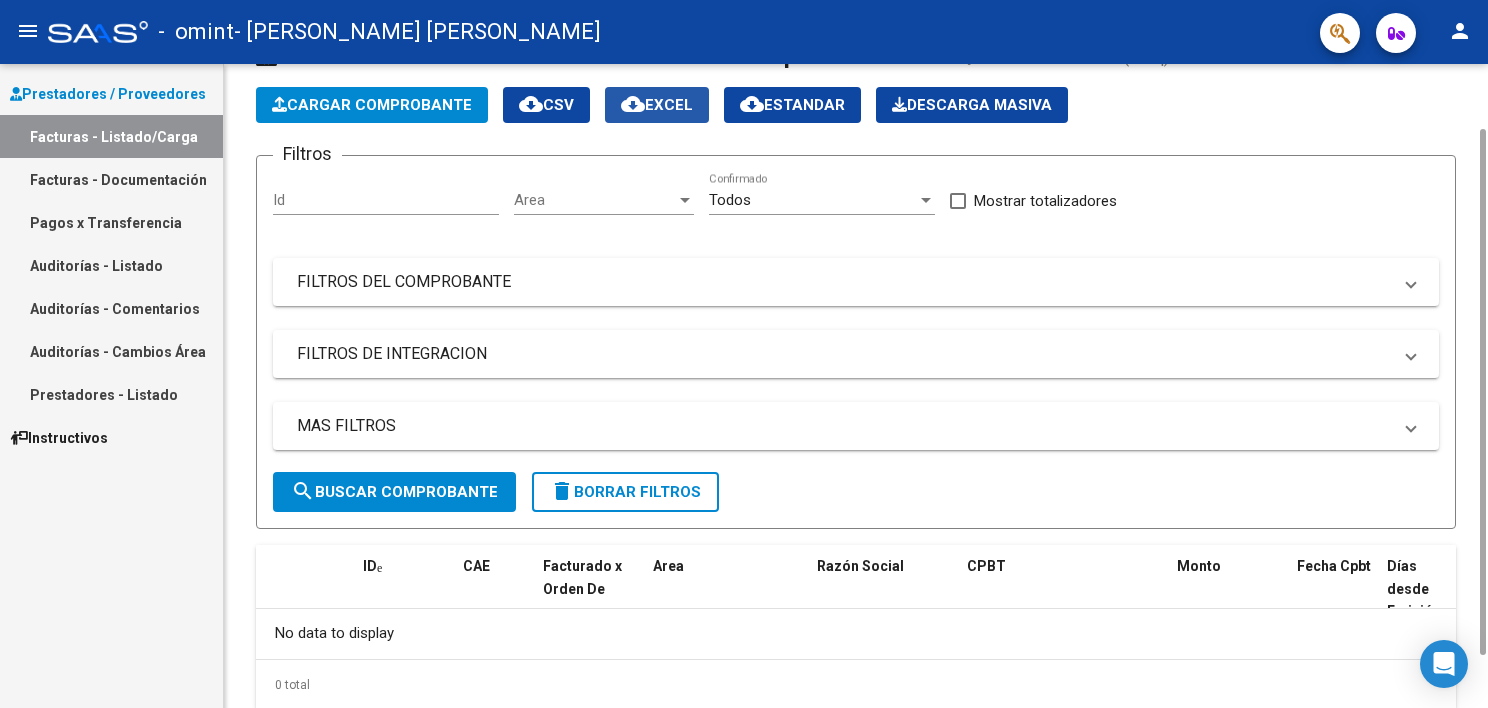 click on "cloud_download  EXCEL" 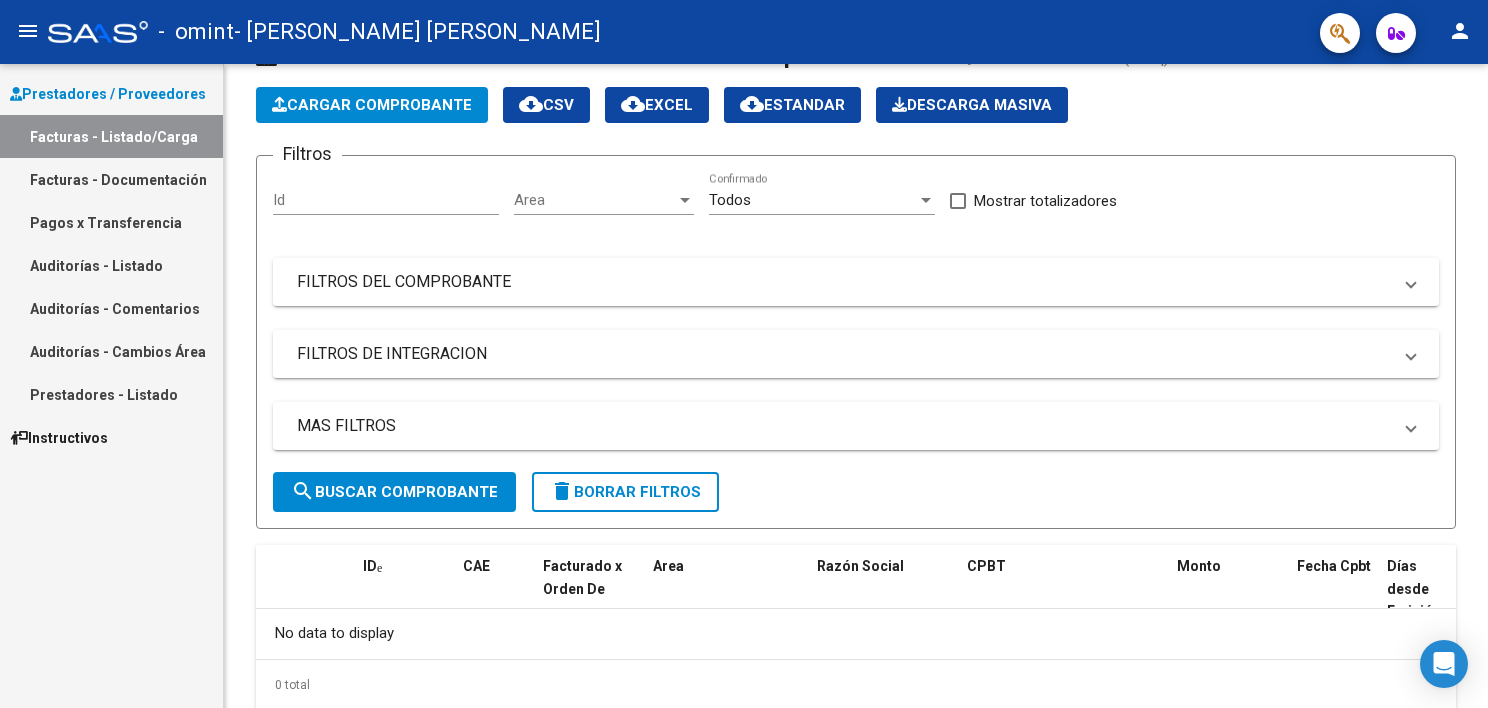 click on "Facturas - Documentación" at bounding box center (111, 179) 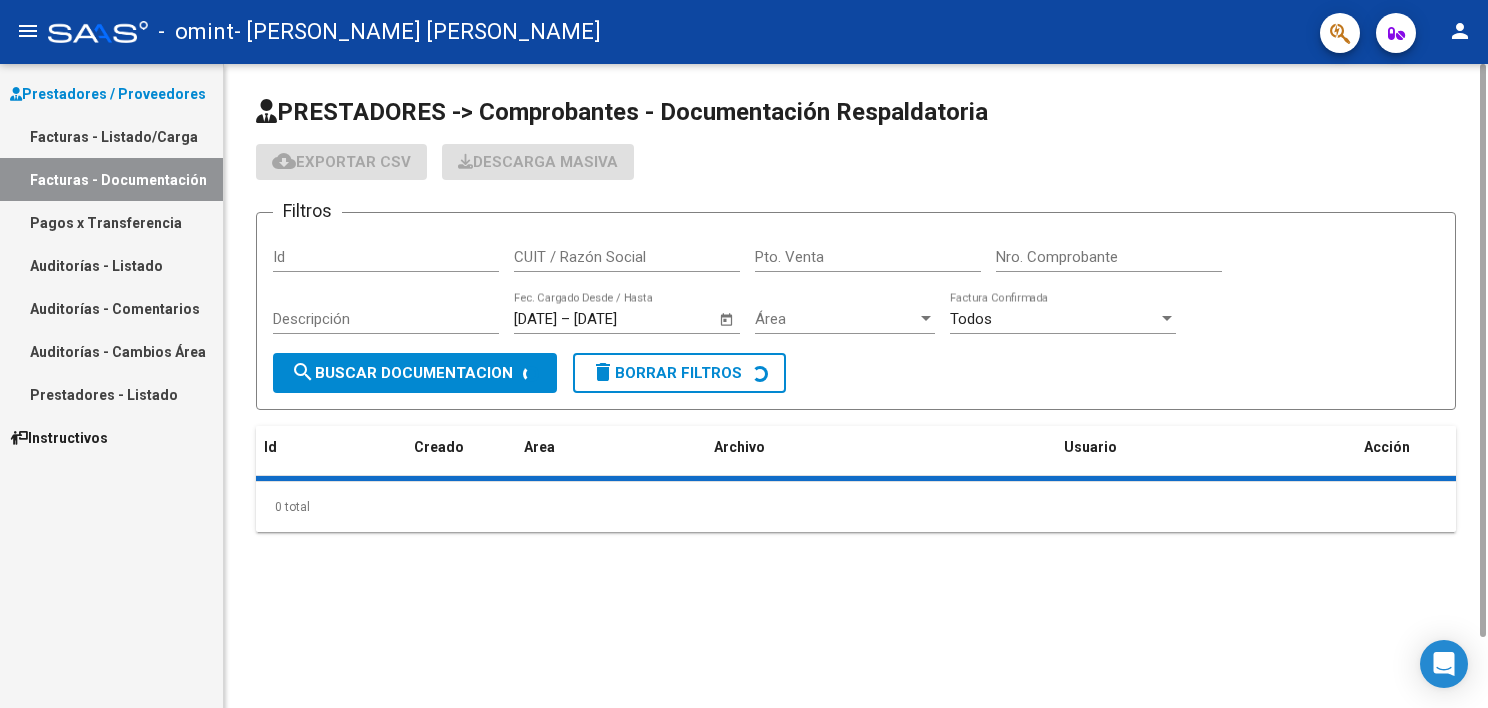 scroll, scrollTop: 0, scrollLeft: 0, axis: both 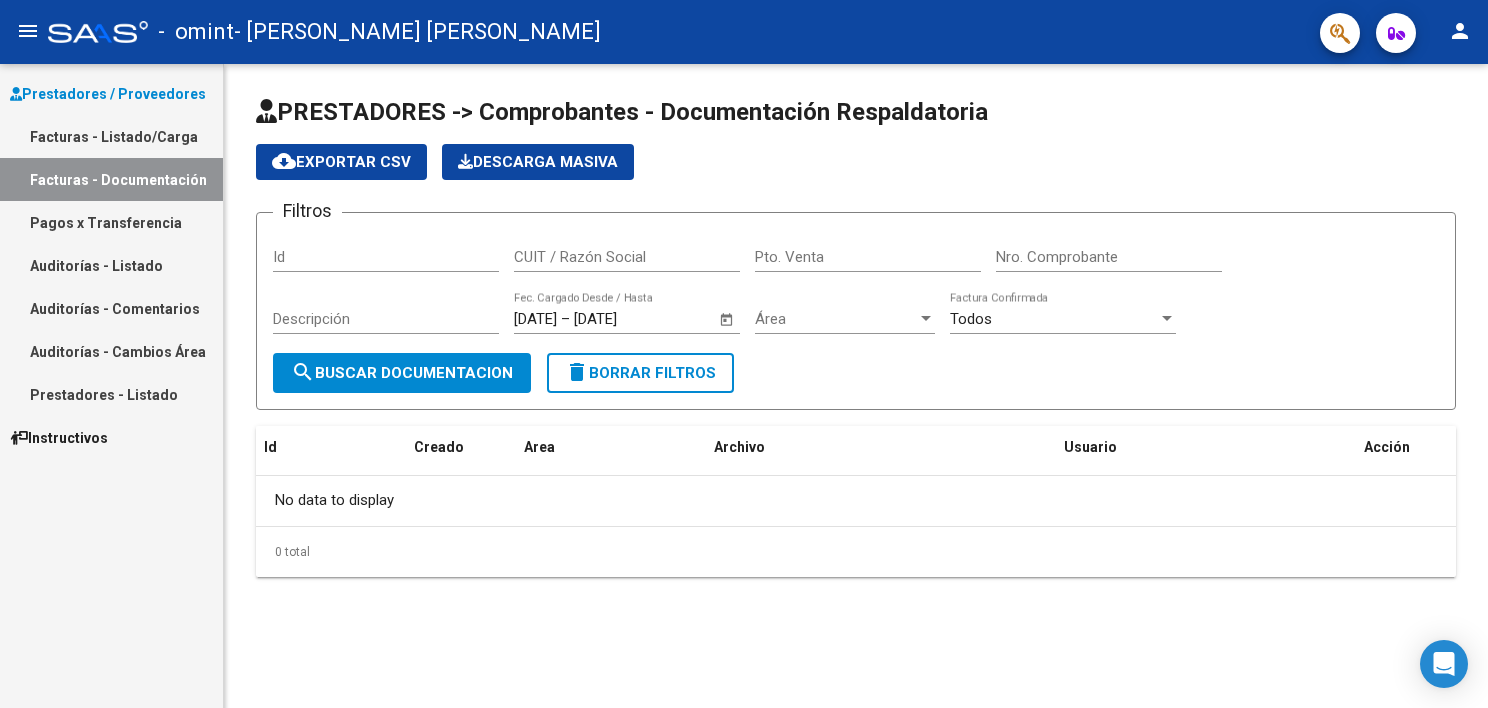 click on "Prestadores - Listado" at bounding box center (111, 394) 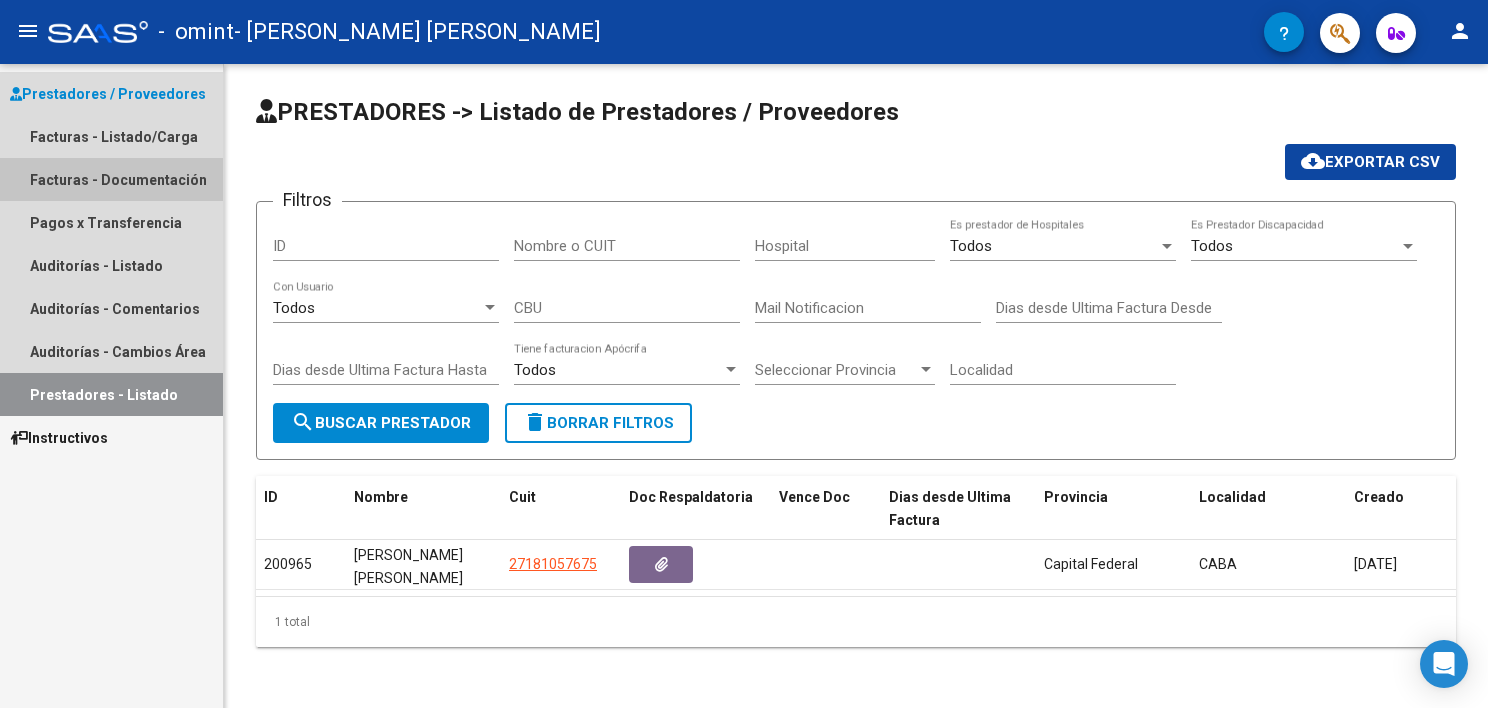 click on "Facturas - Documentación" at bounding box center (111, 179) 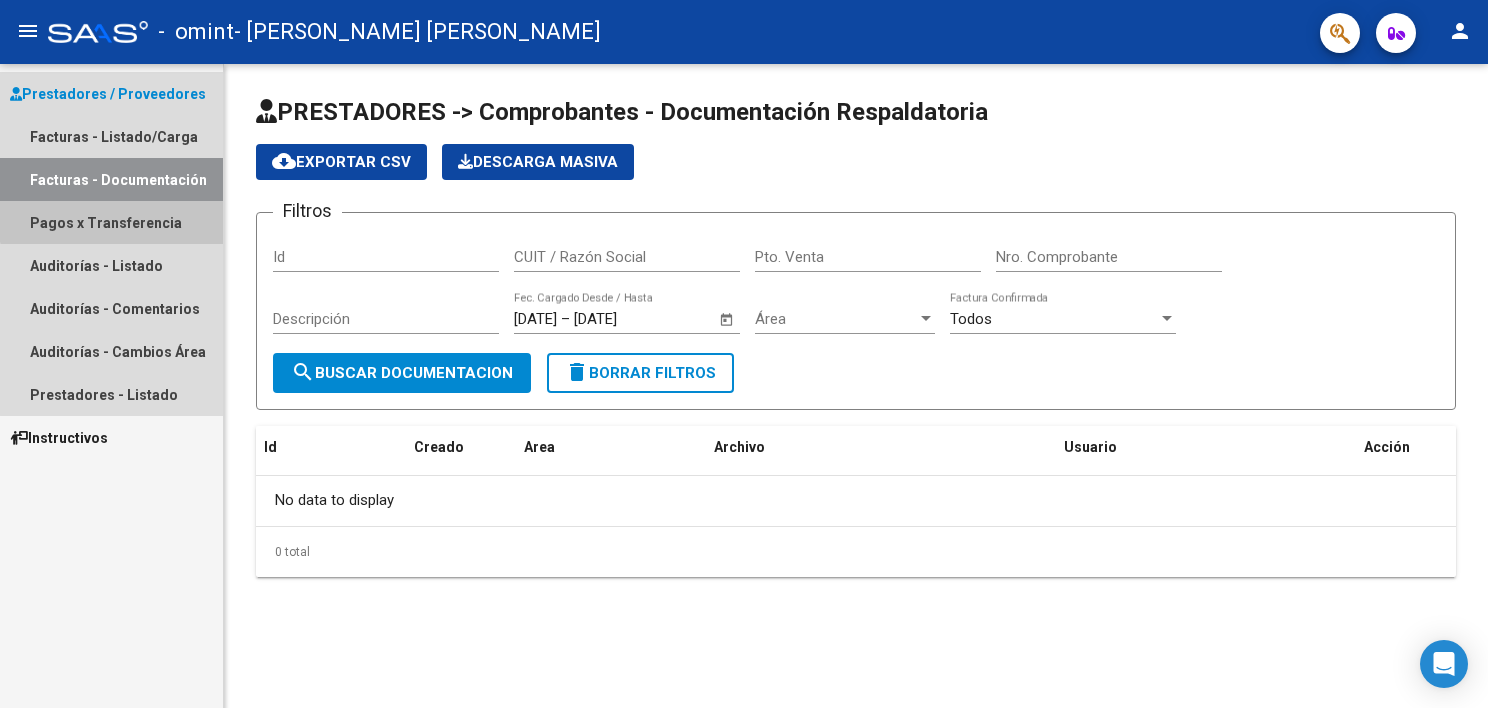 click on "Pagos x Transferencia" at bounding box center [111, 222] 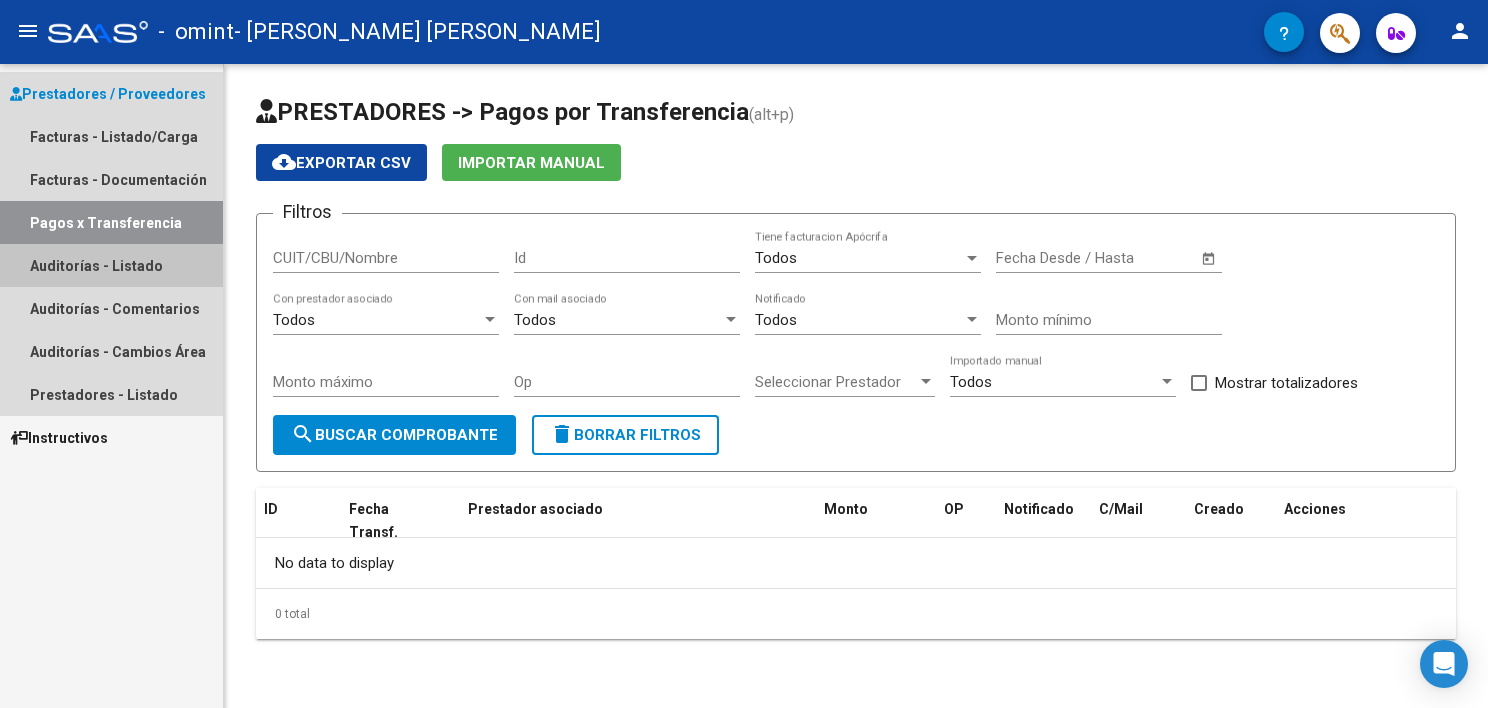 click on "Auditorías - Listado" at bounding box center (111, 265) 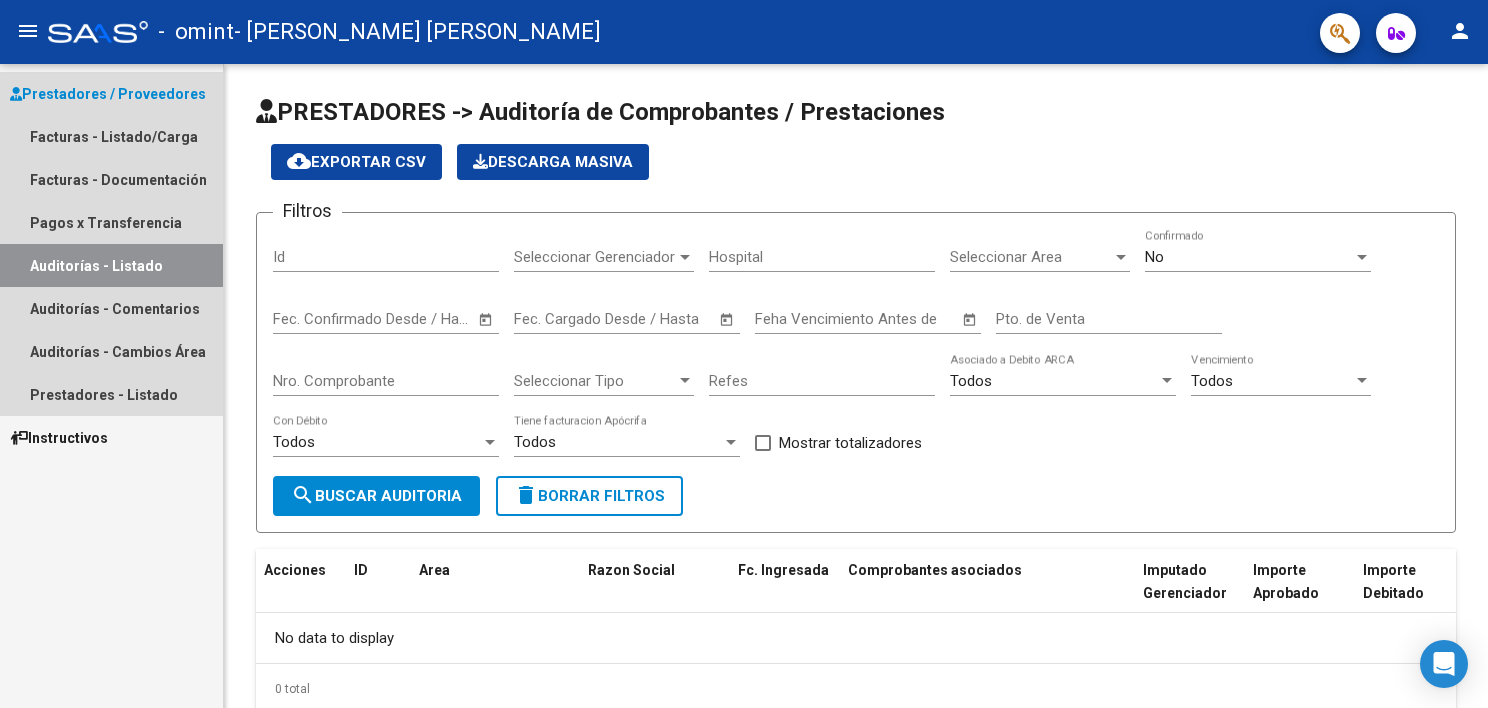 click on "Auditorías - Cambios Área" at bounding box center [111, 351] 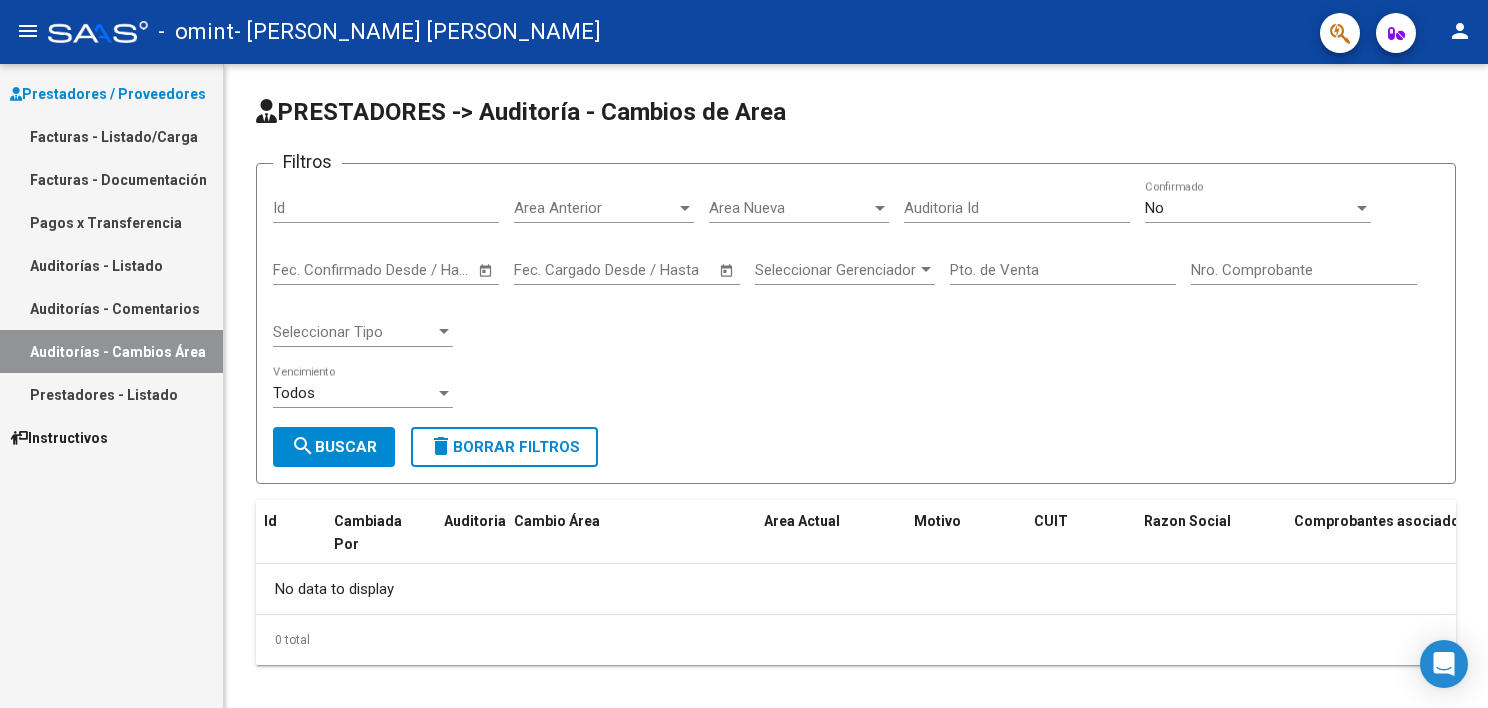 click on "Prestadores - Listado" at bounding box center [111, 394] 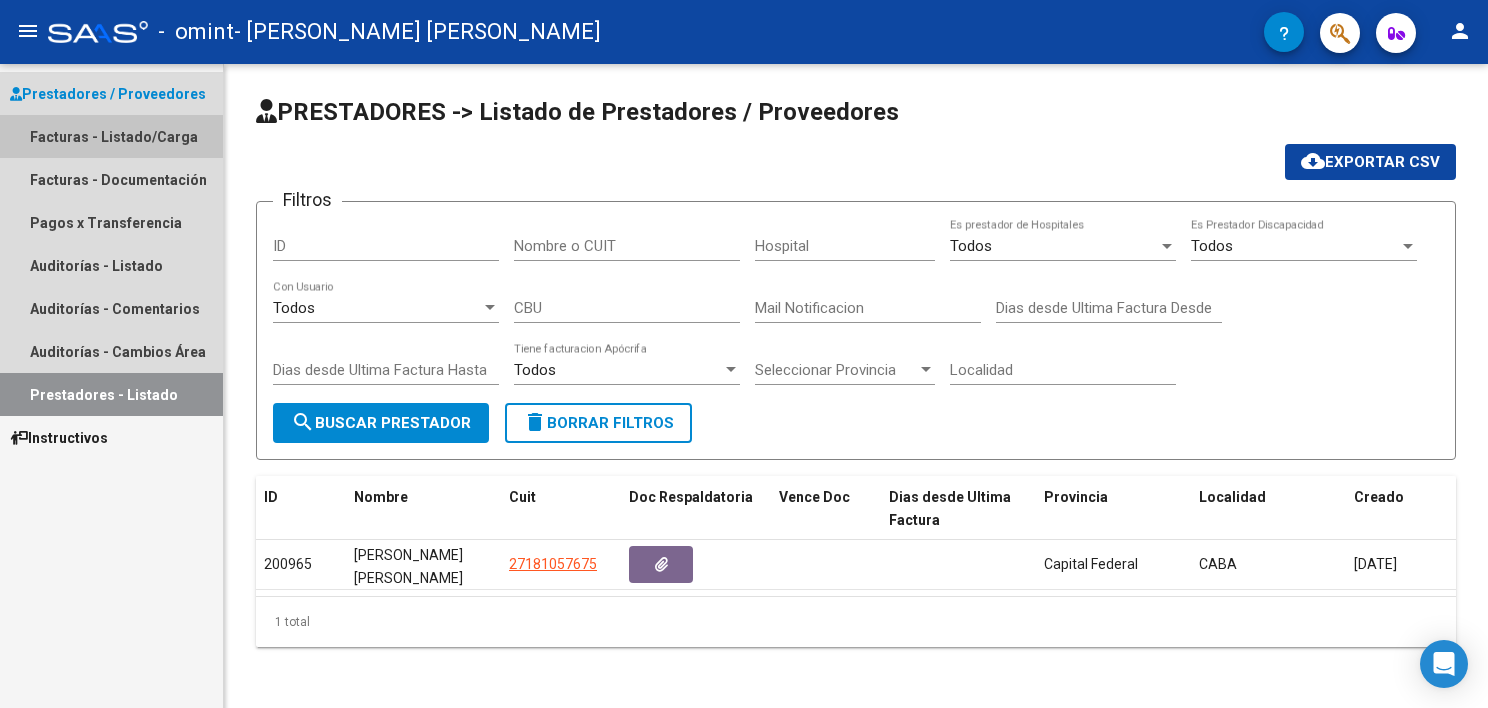 click on "Facturas - Listado/Carga" at bounding box center (111, 136) 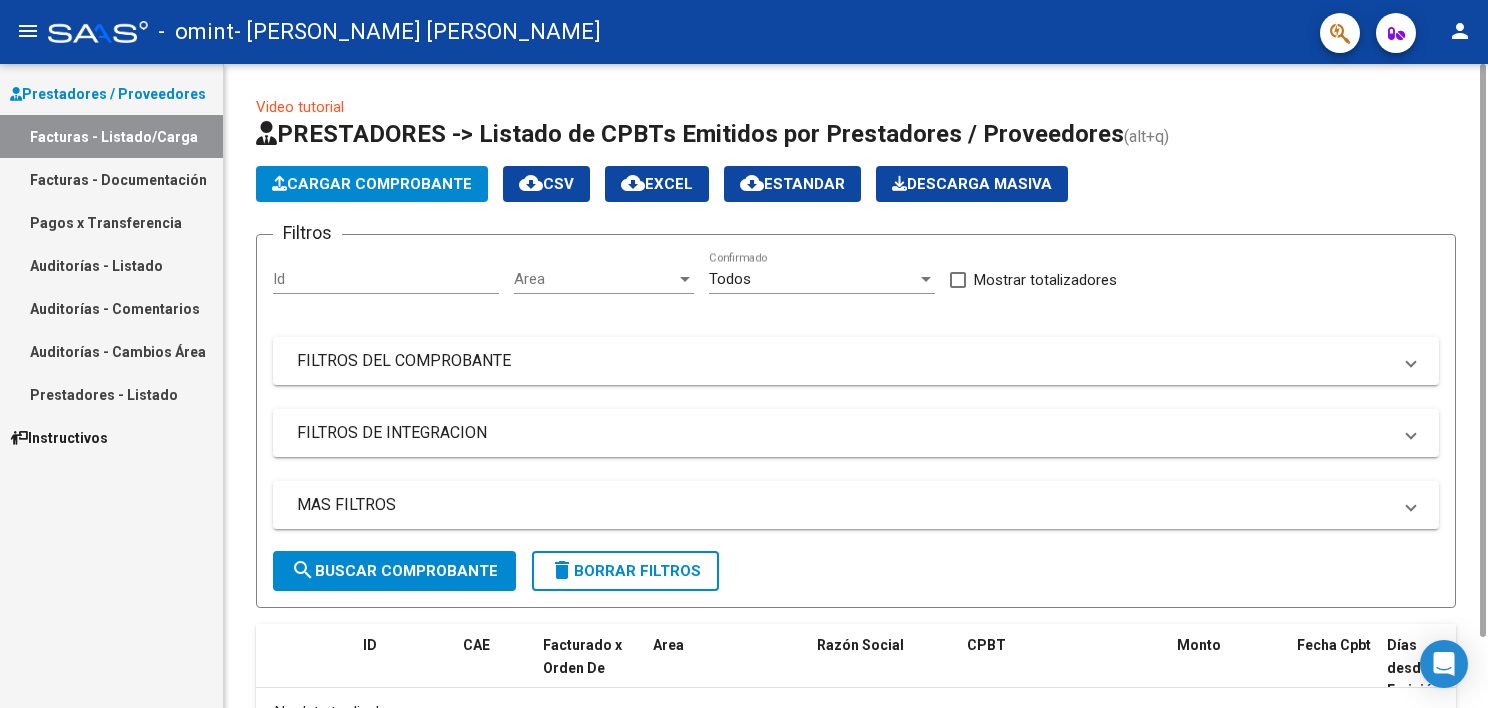 click on "Video tutorial" 